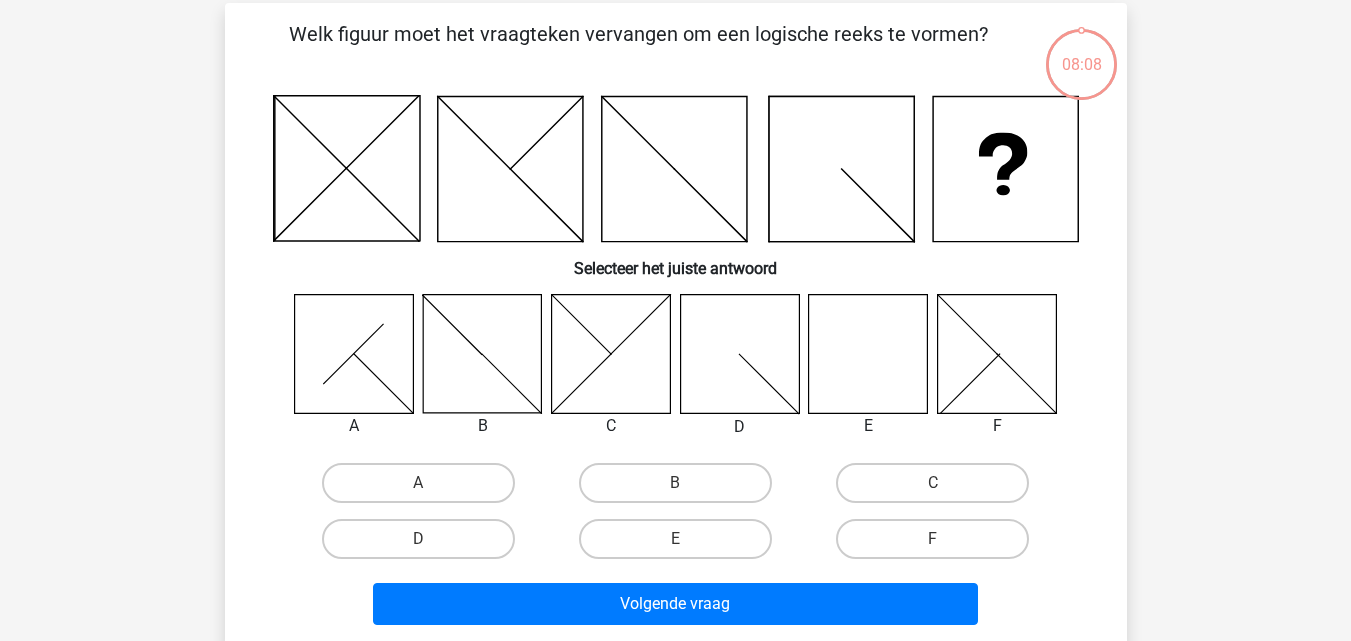 scroll, scrollTop: 88, scrollLeft: 0, axis: vertical 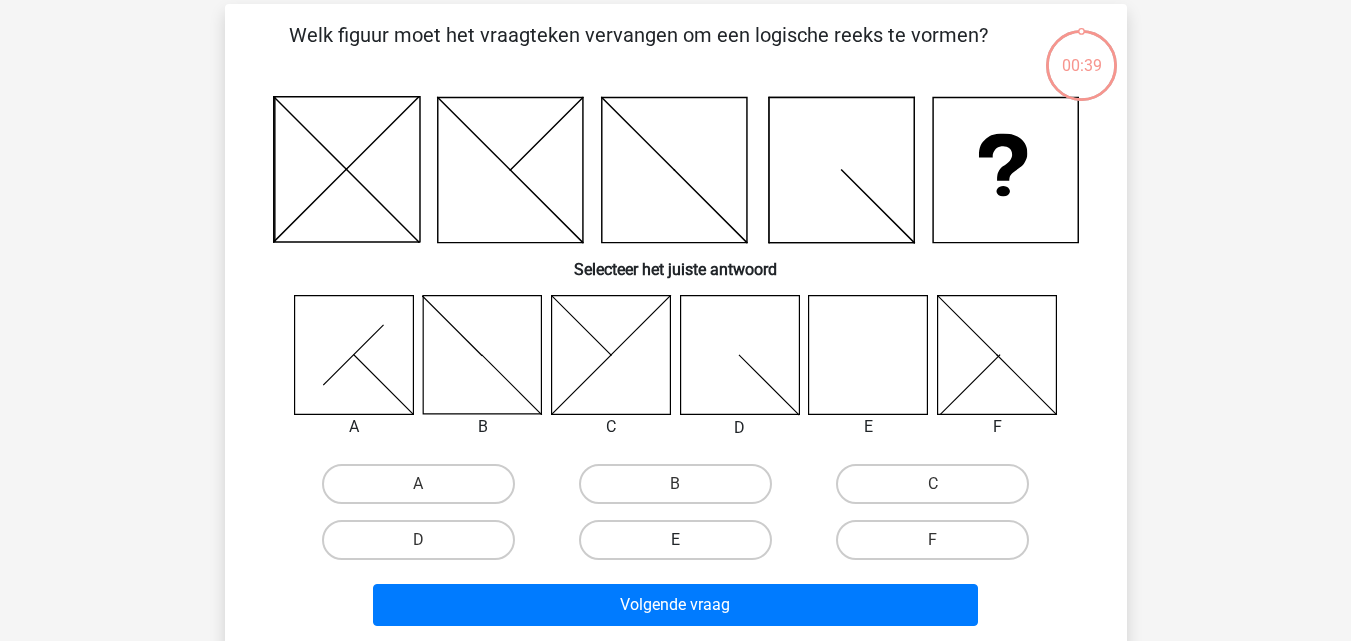 click on "E" at bounding box center [675, 540] 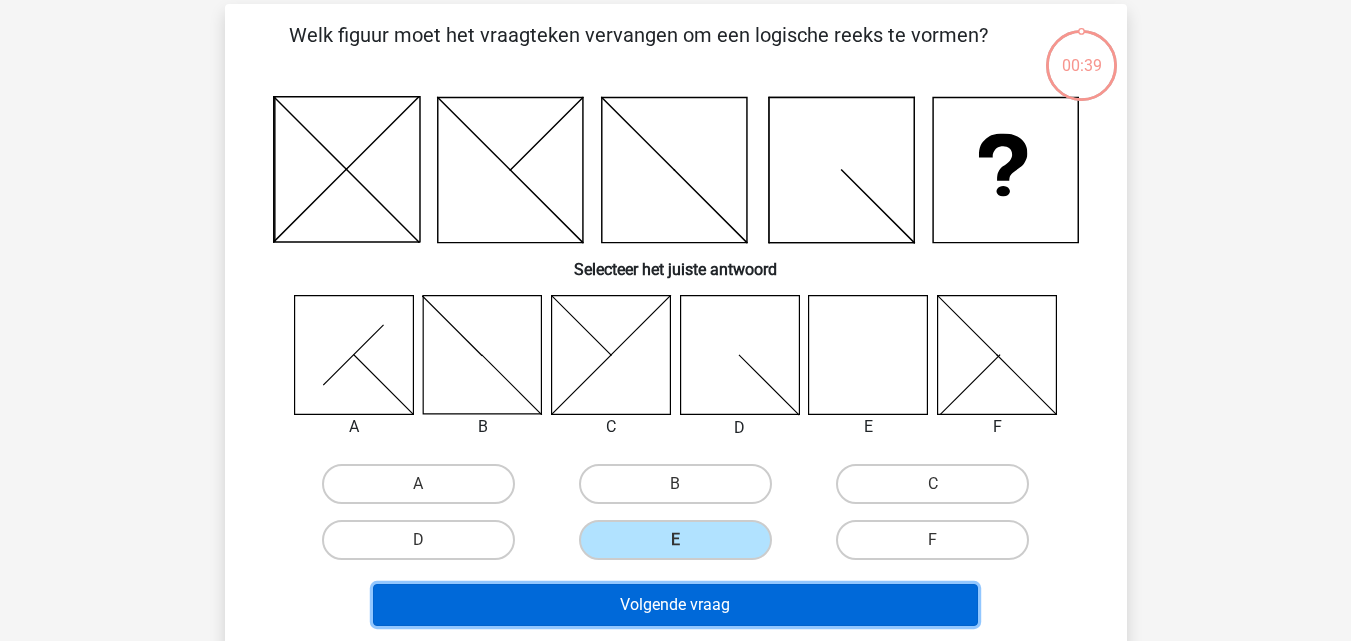 click on "Volgende vraag" at bounding box center [675, 605] 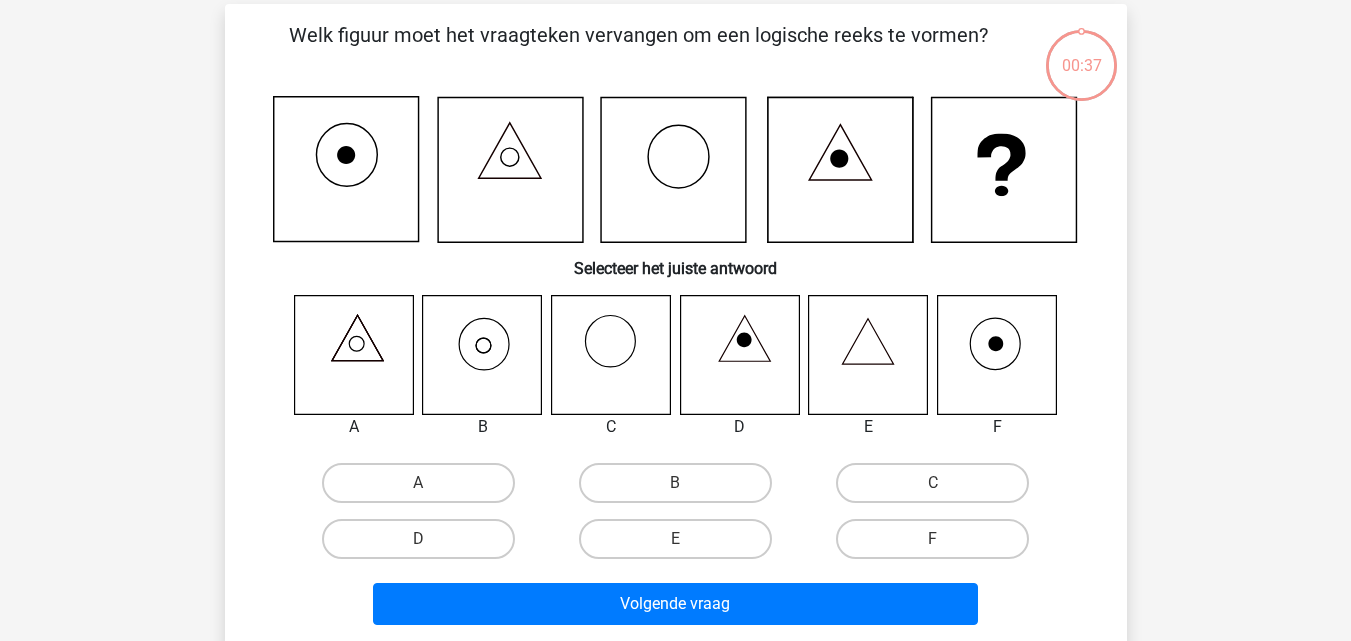 scroll, scrollTop: 92, scrollLeft: 0, axis: vertical 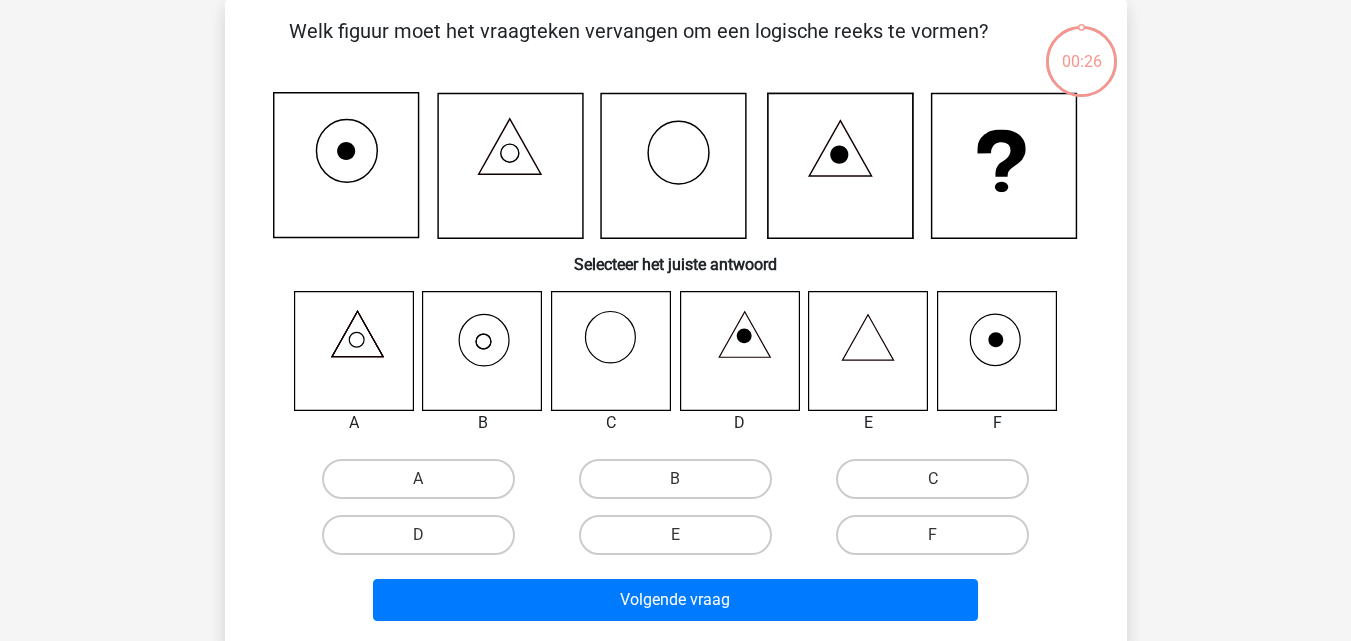 click 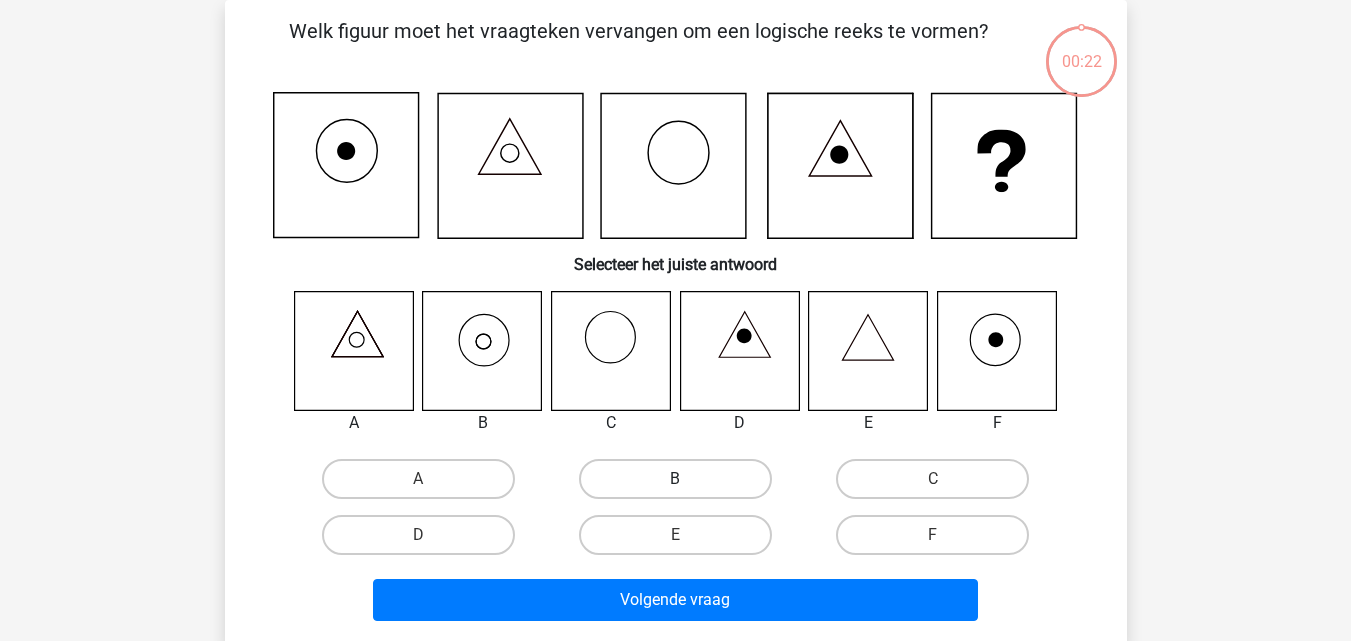 click on "B" at bounding box center [675, 479] 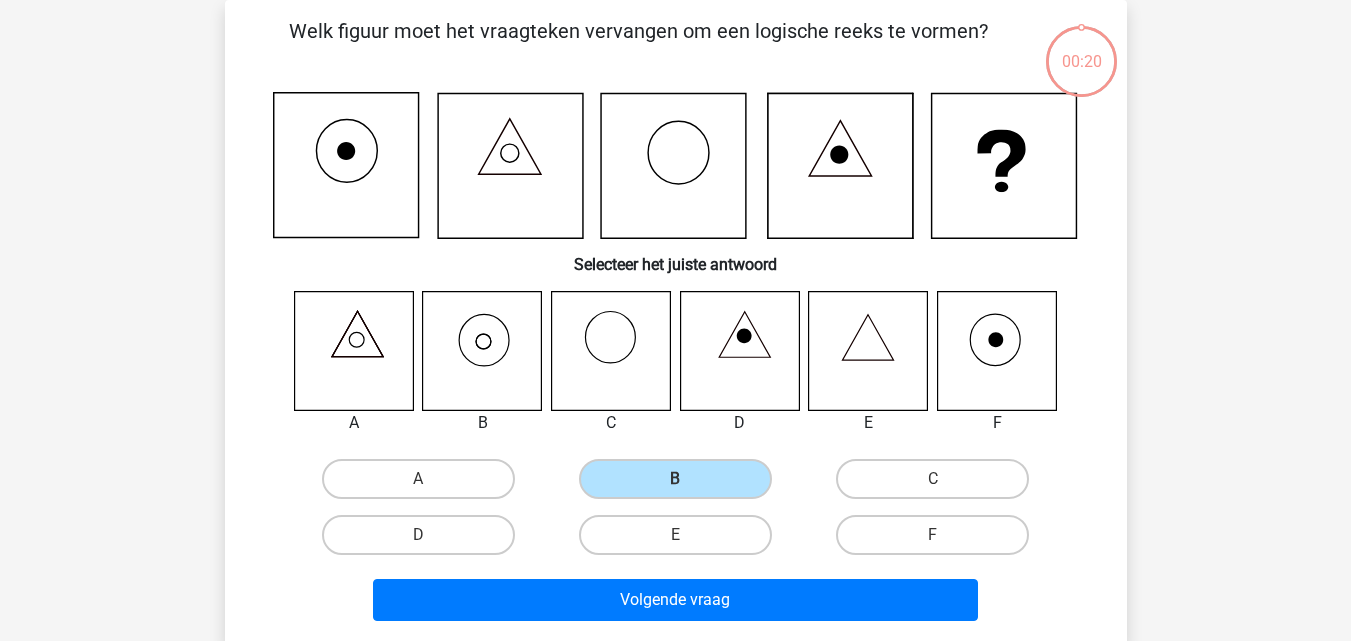 click on "Volgende vraag" at bounding box center [676, 596] 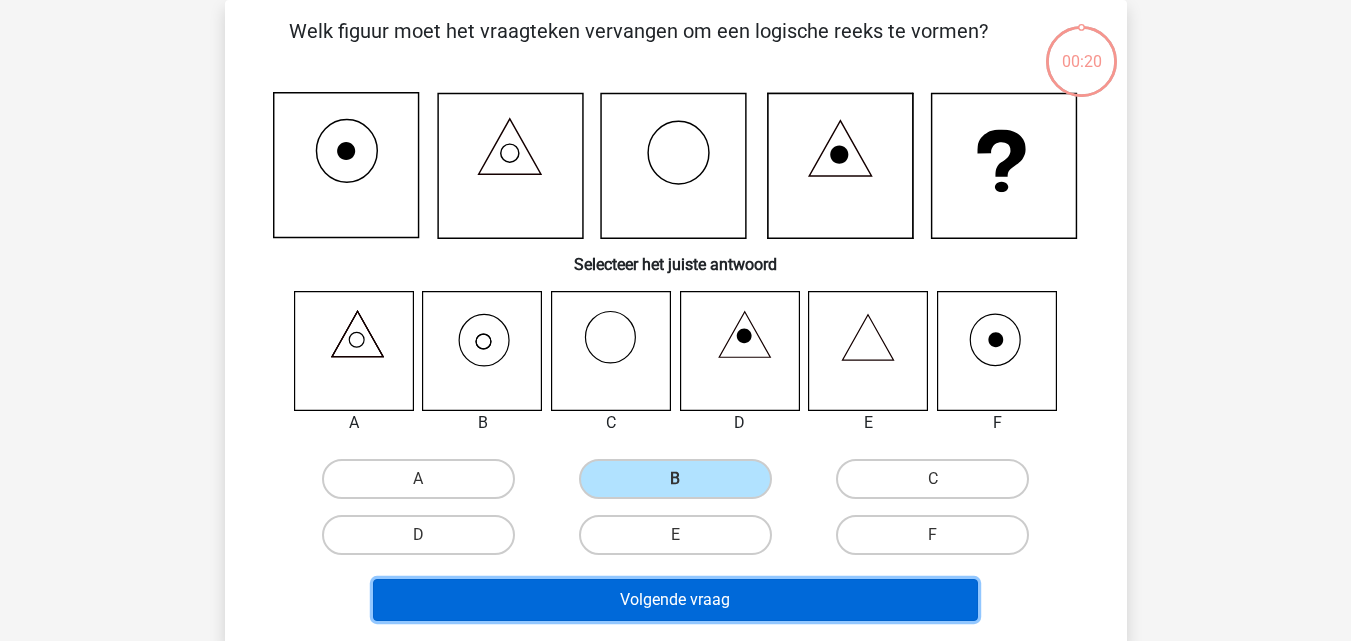 click on "Volgende vraag" at bounding box center [675, 600] 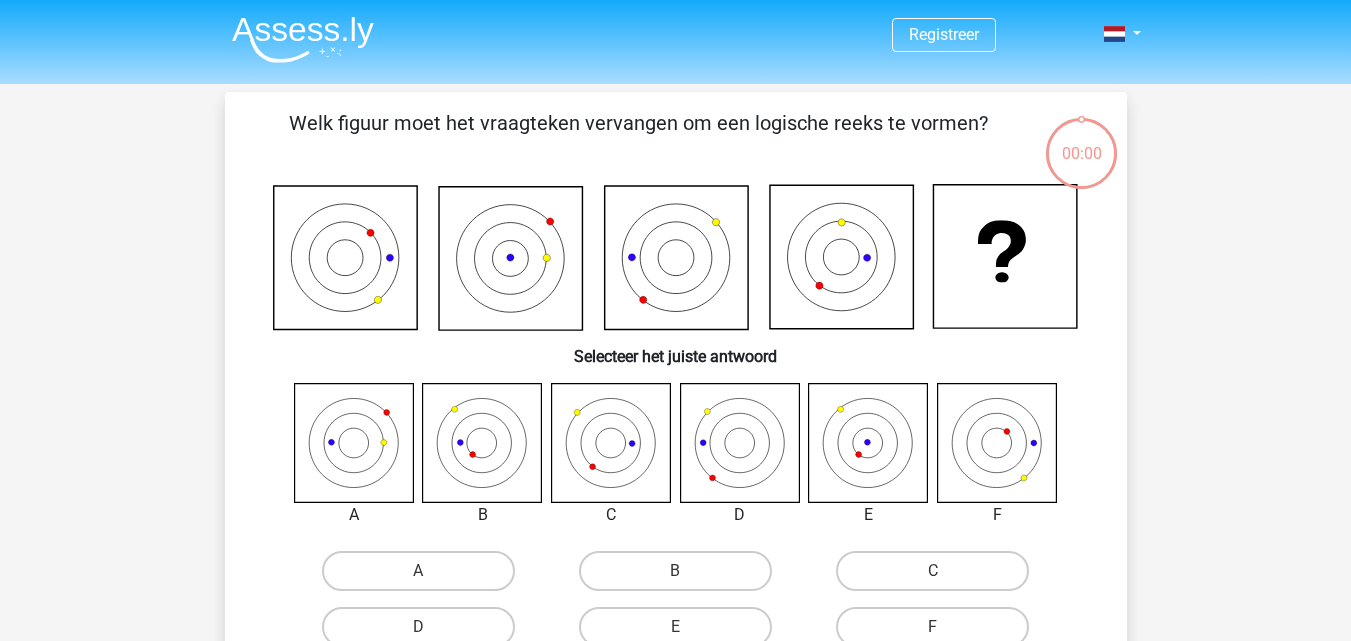 scroll, scrollTop: 92, scrollLeft: 0, axis: vertical 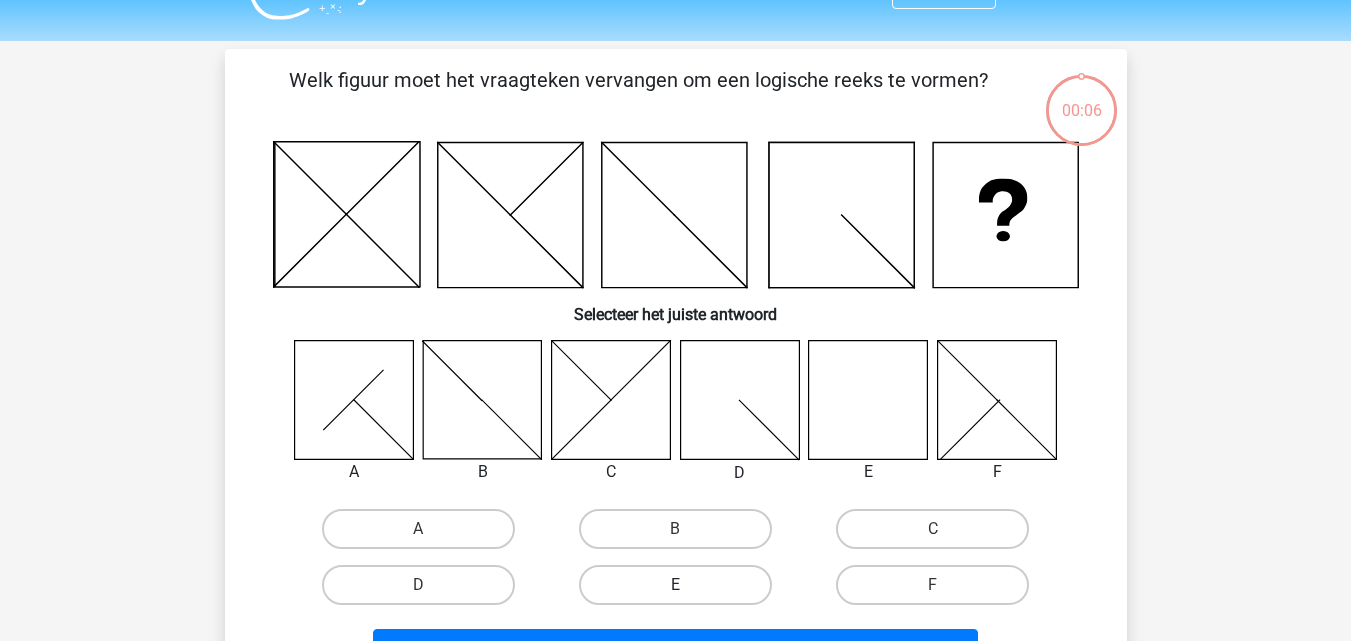 click on "E" at bounding box center [675, 585] 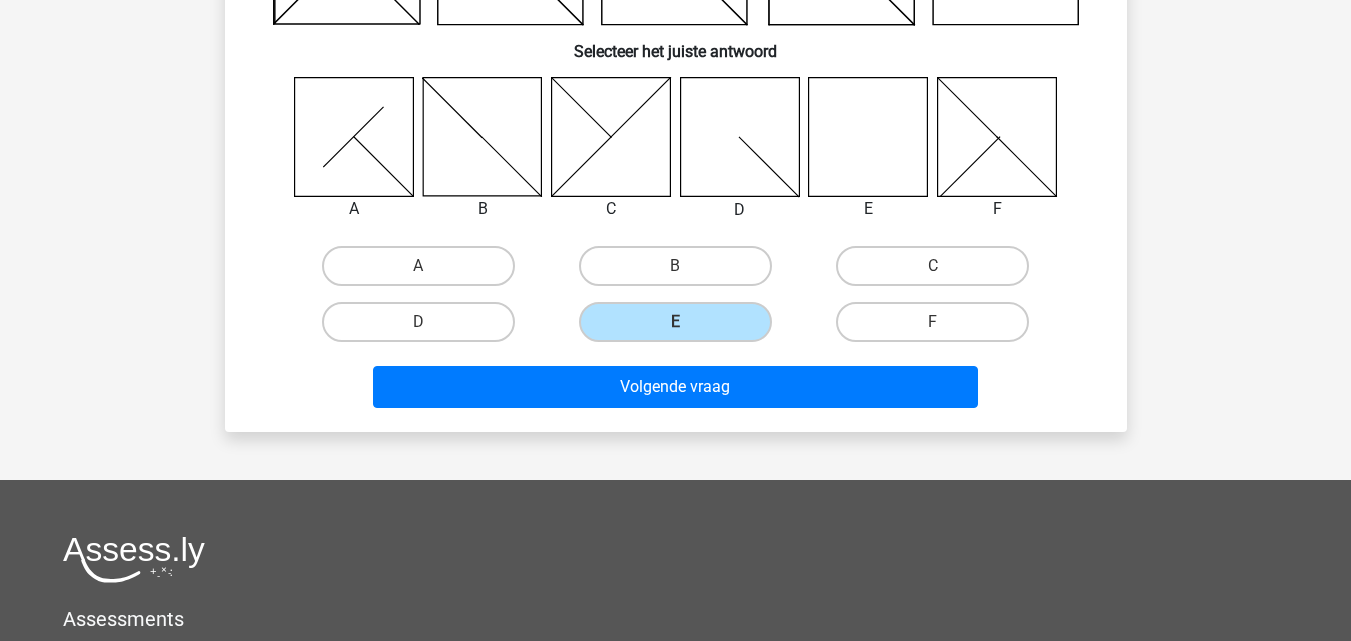 scroll, scrollTop: 307, scrollLeft: 0, axis: vertical 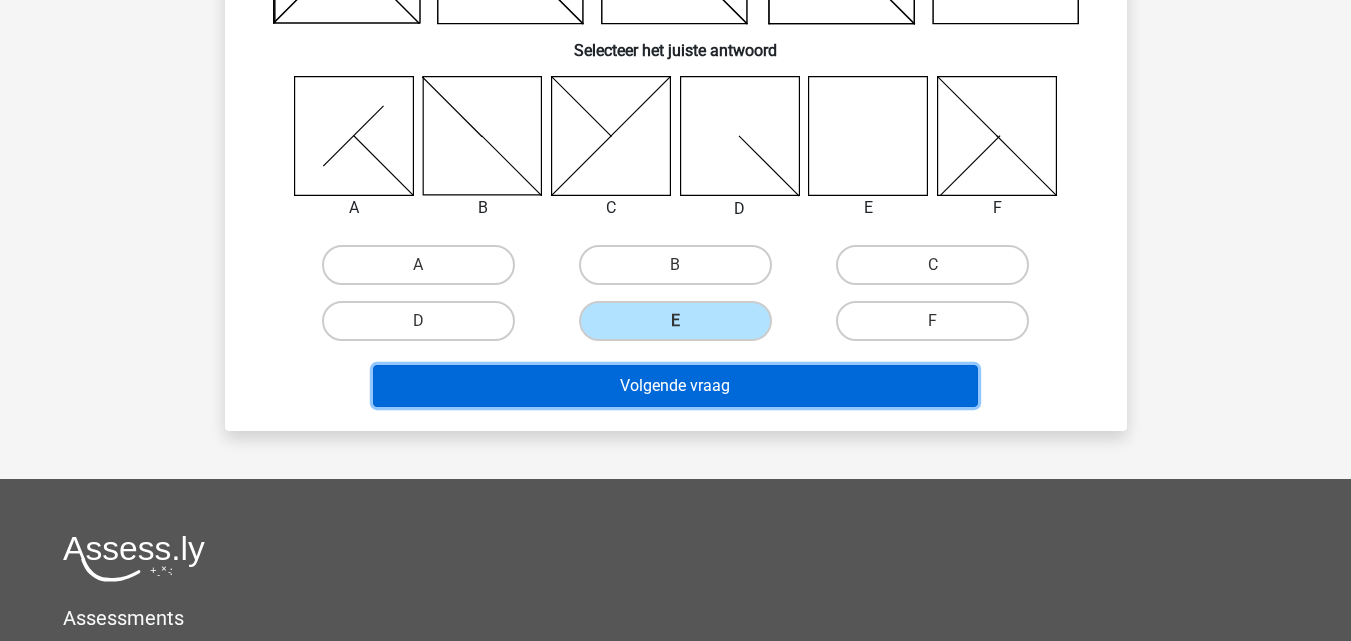 click on "Volgende vraag" at bounding box center [675, 386] 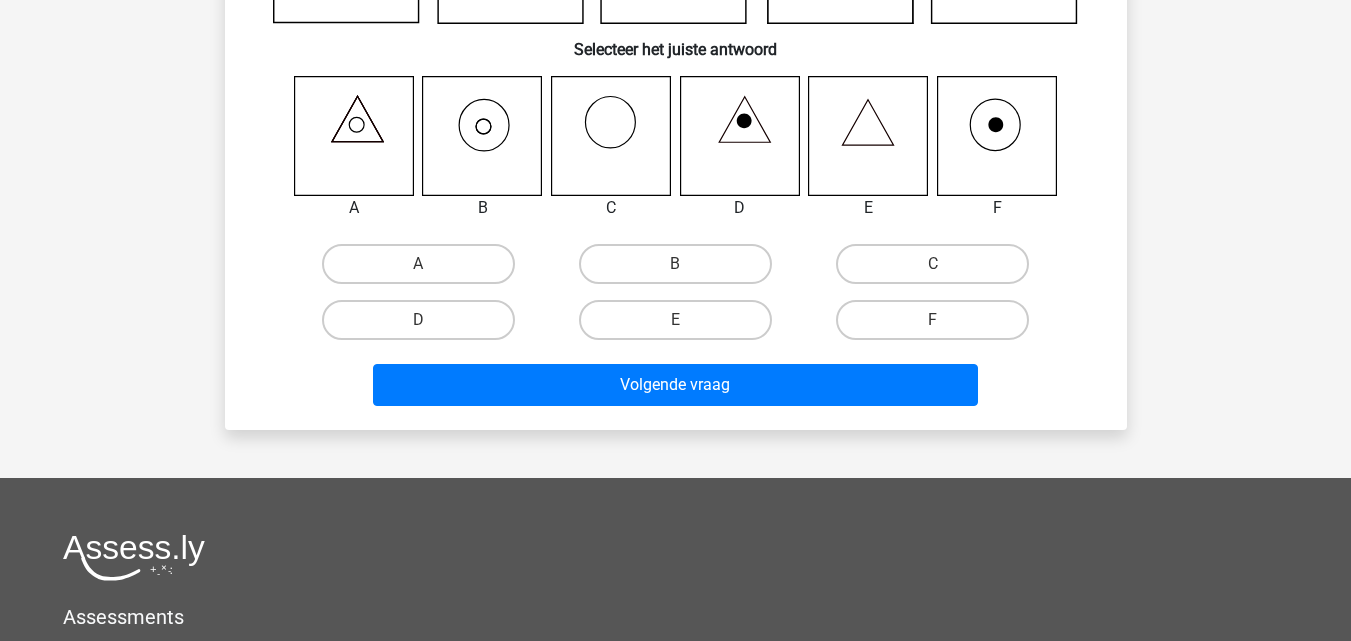 scroll, scrollTop: 92, scrollLeft: 0, axis: vertical 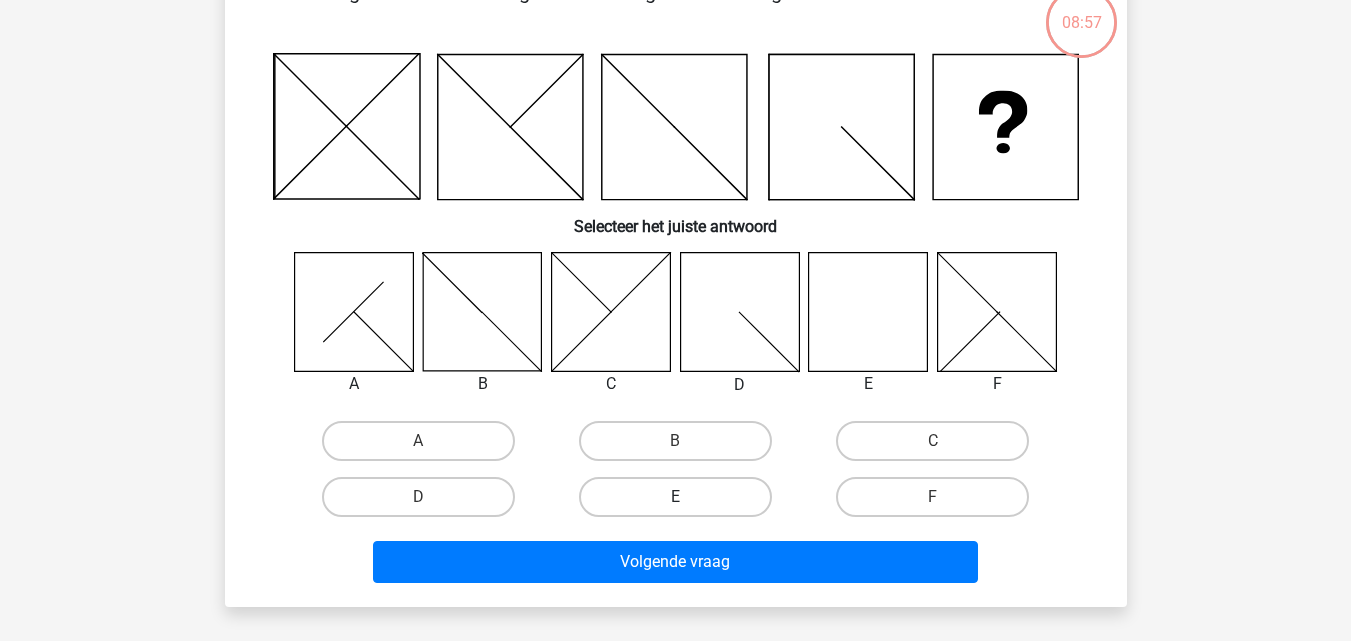 click on "E" at bounding box center (675, 497) 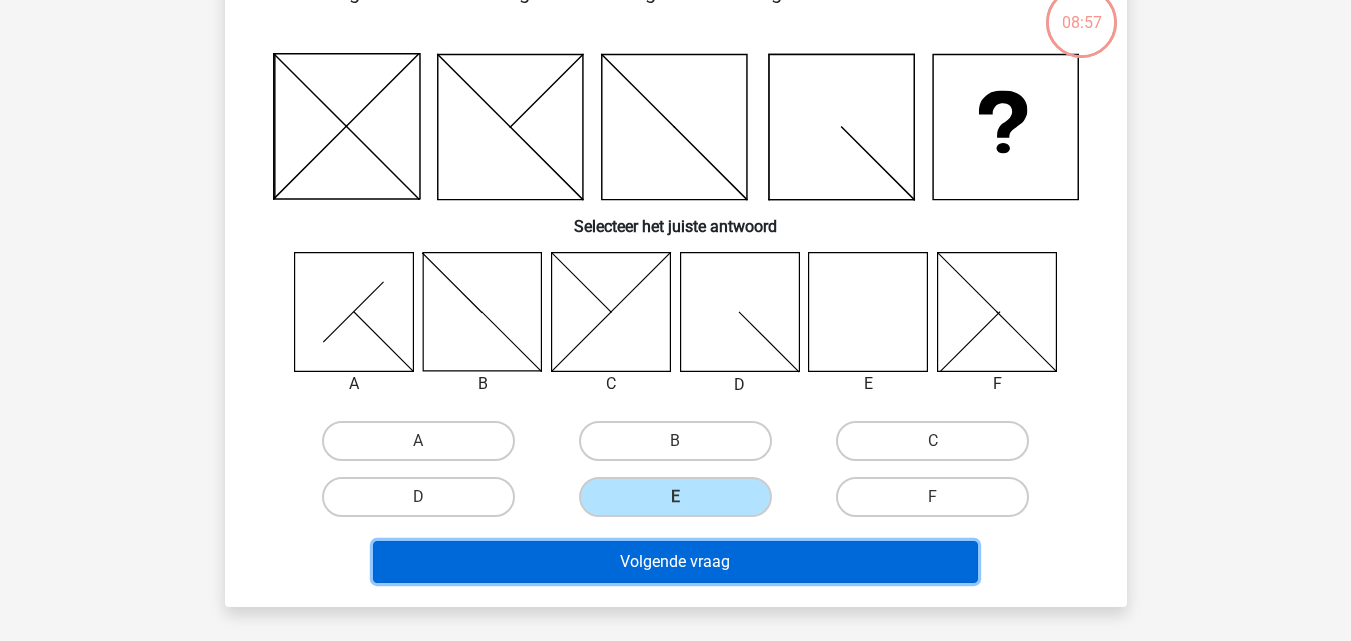 click on "Volgende vraag" at bounding box center [675, 562] 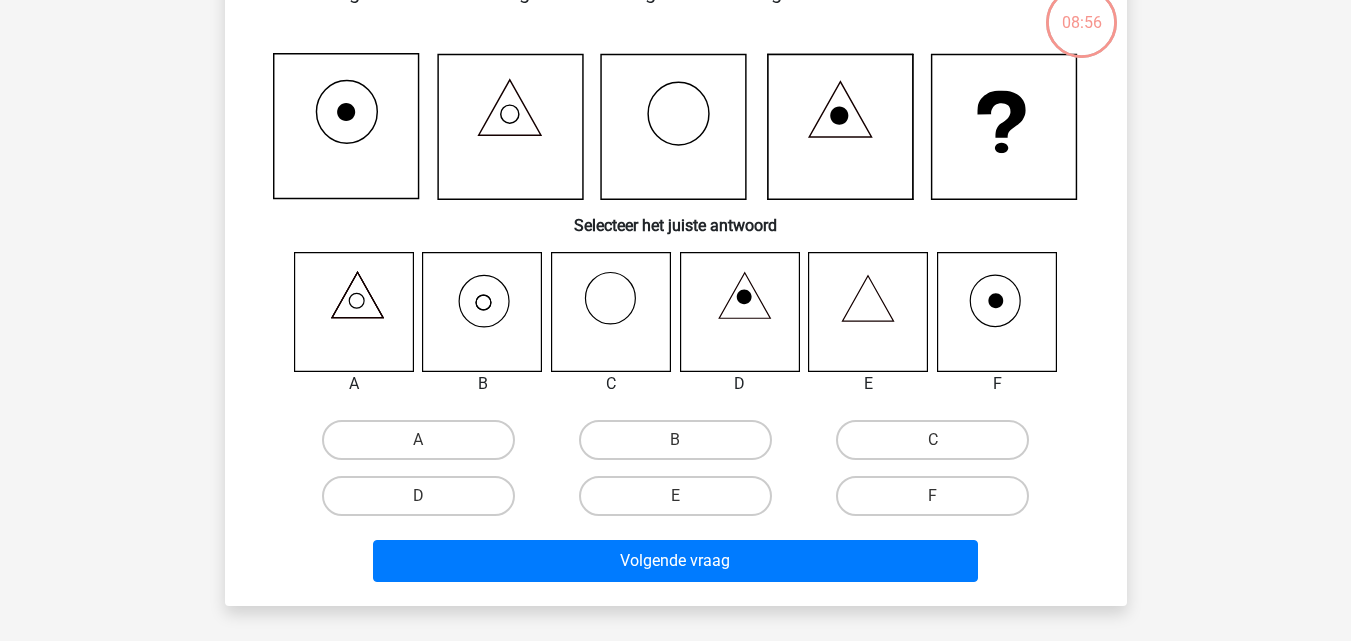 scroll, scrollTop: 92, scrollLeft: 0, axis: vertical 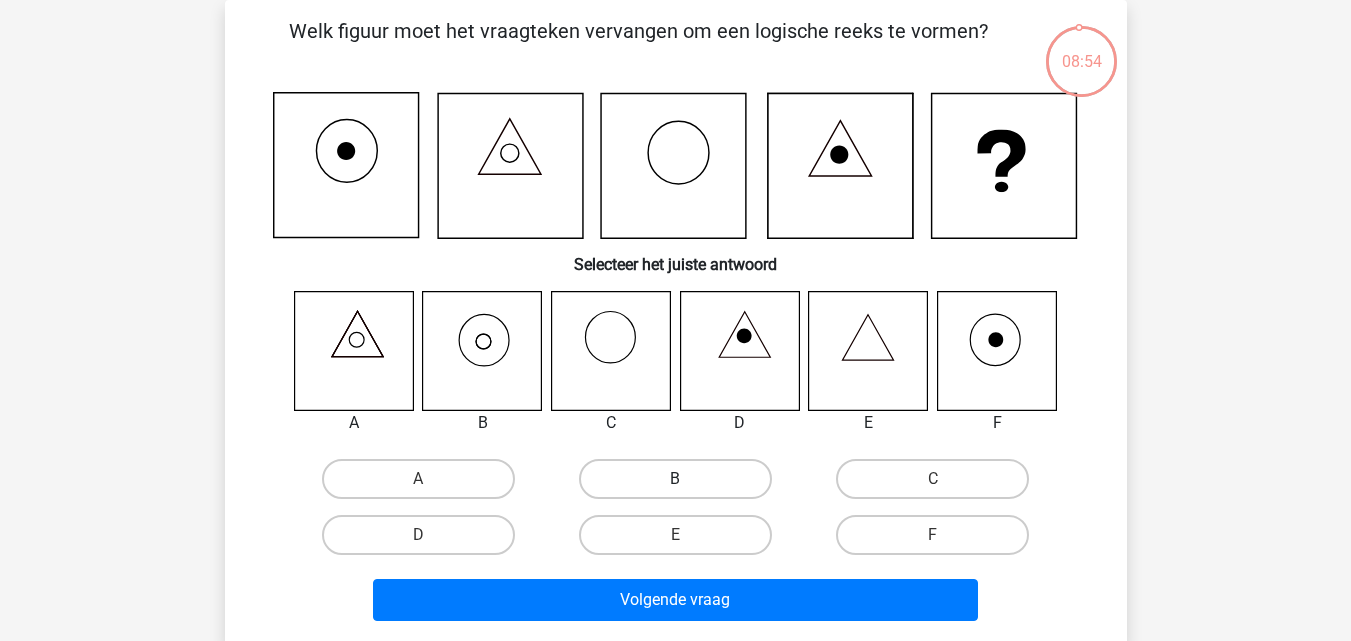 click on "B" at bounding box center [675, 479] 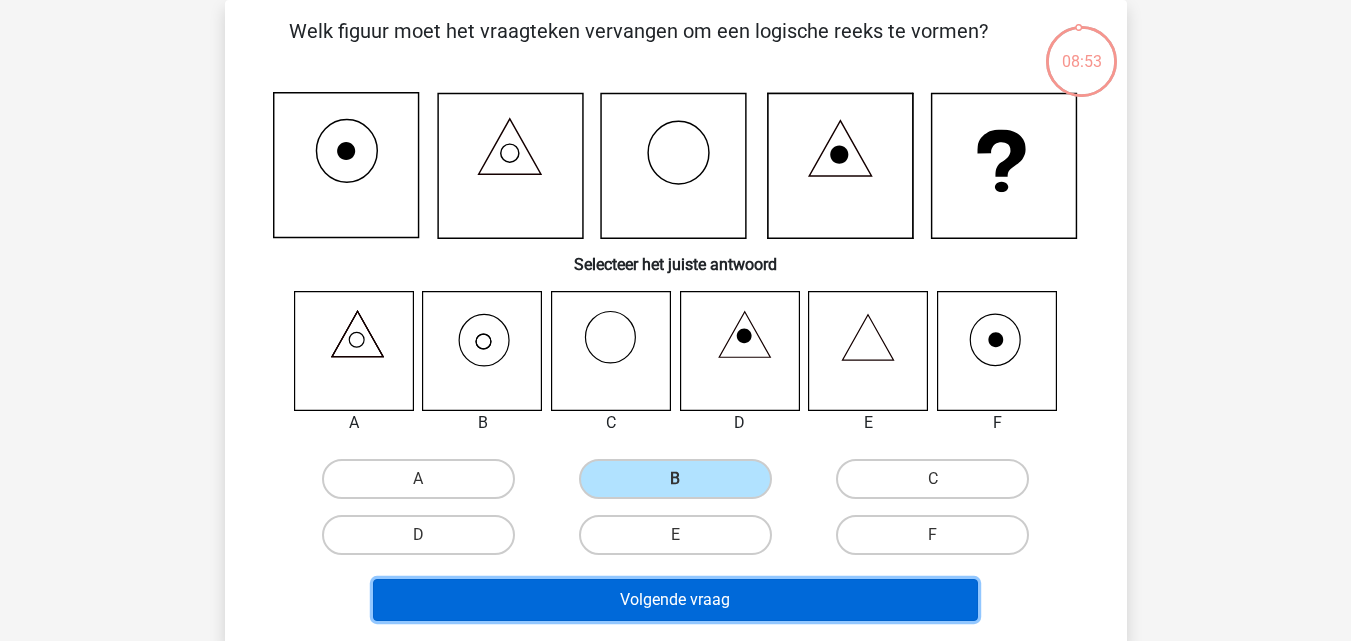 click on "Volgende vraag" at bounding box center (675, 600) 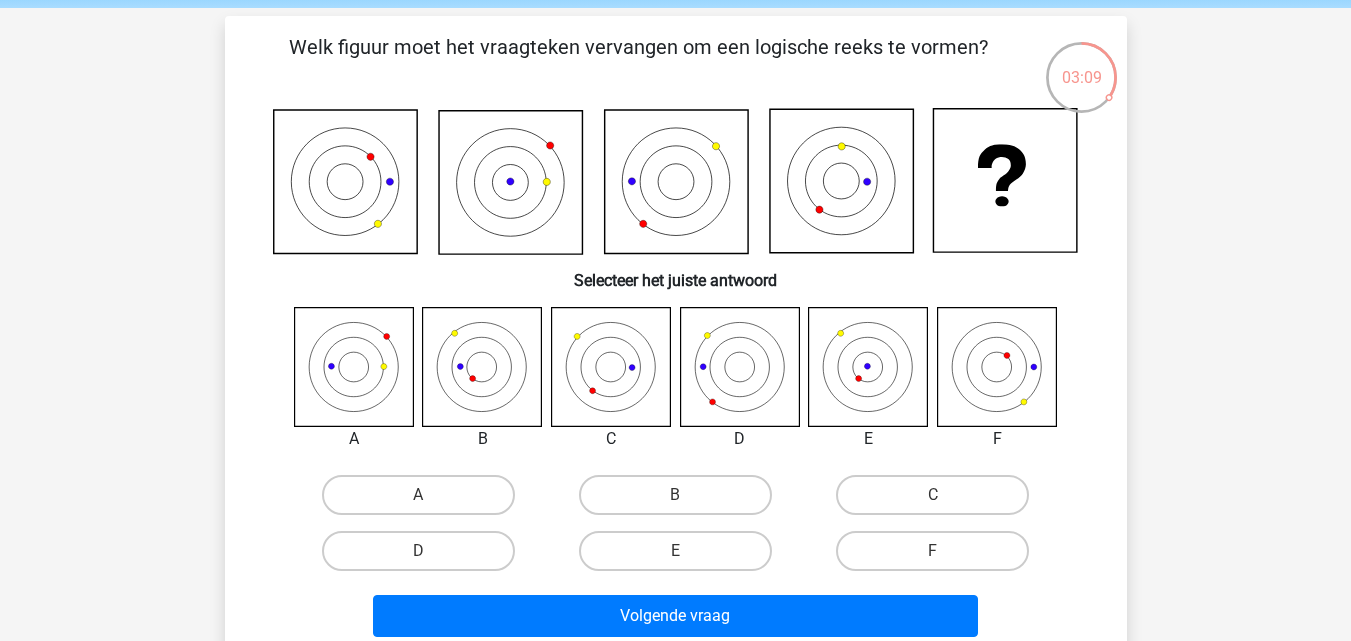 scroll, scrollTop: 105, scrollLeft: 0, axis: vertical 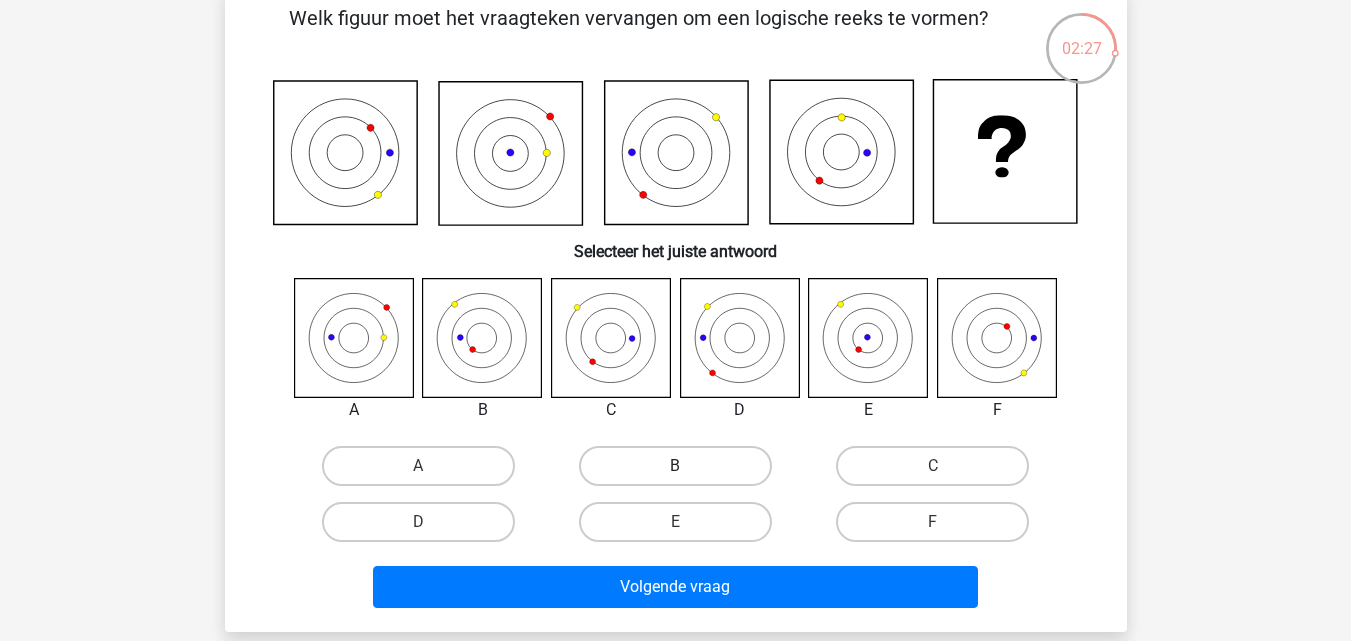 click on "B" at bounding box center [675, 466] 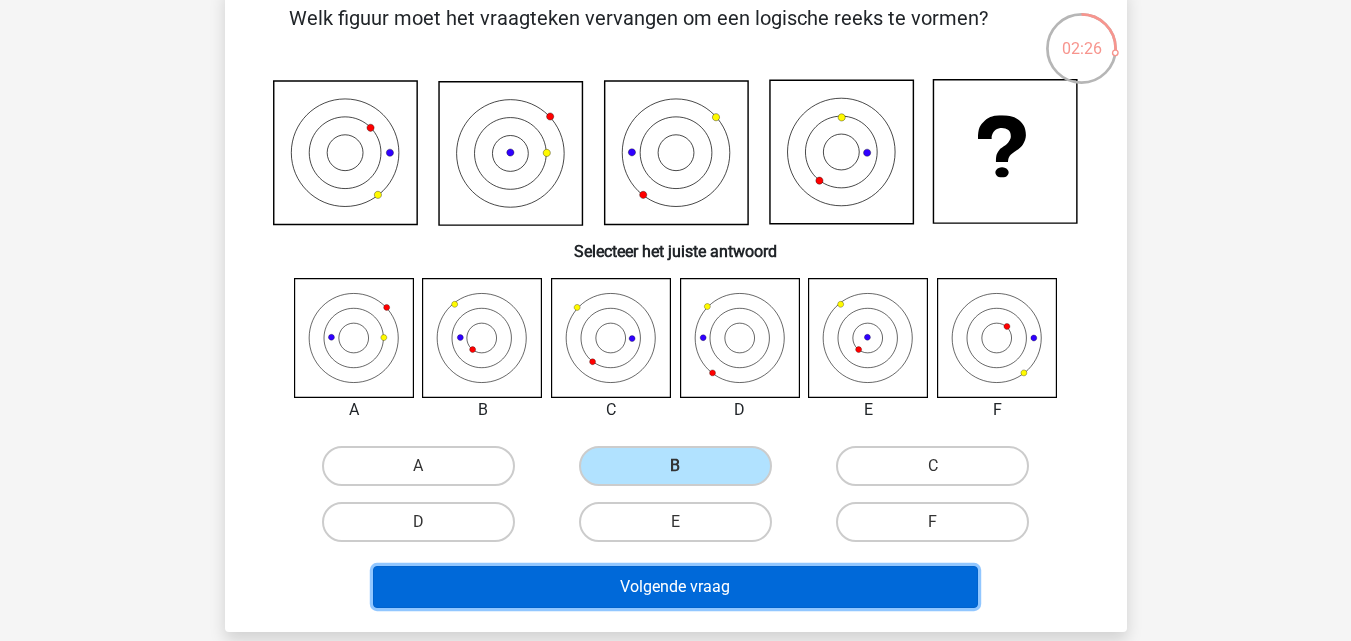 click on "Volgende vraag" at bounding box center [675, 587] 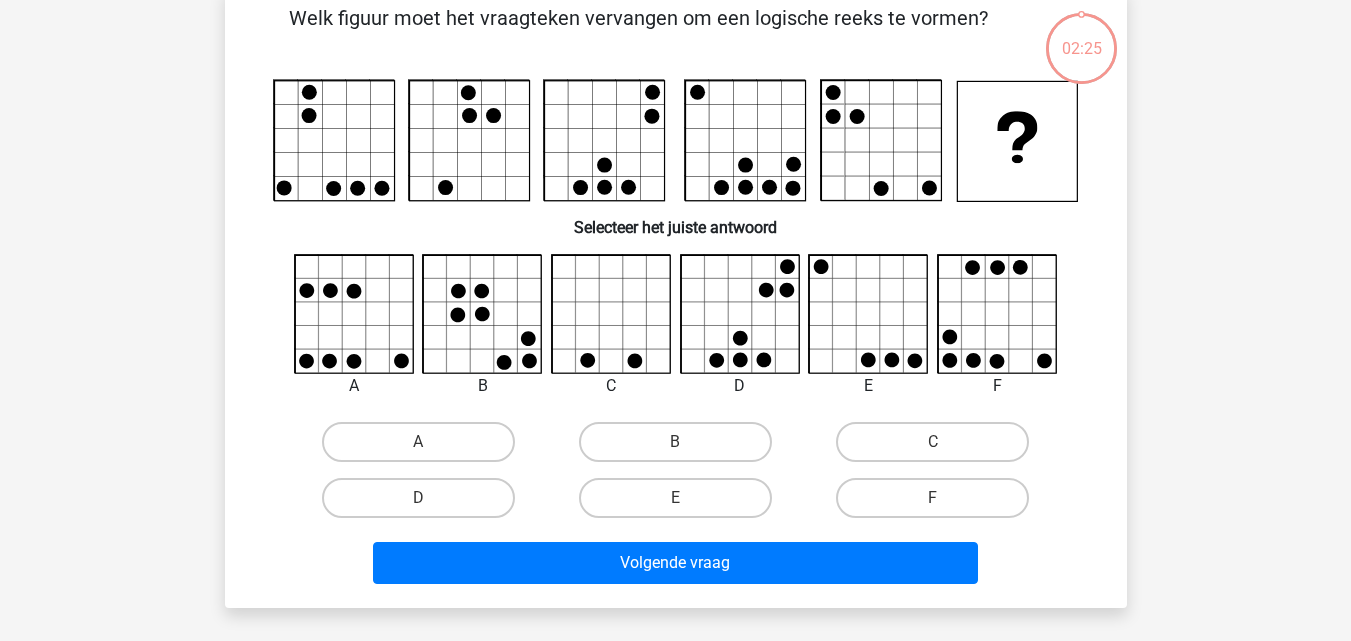 scroll, scrollTop: 92, scrollLeft: 0, axis: vertical 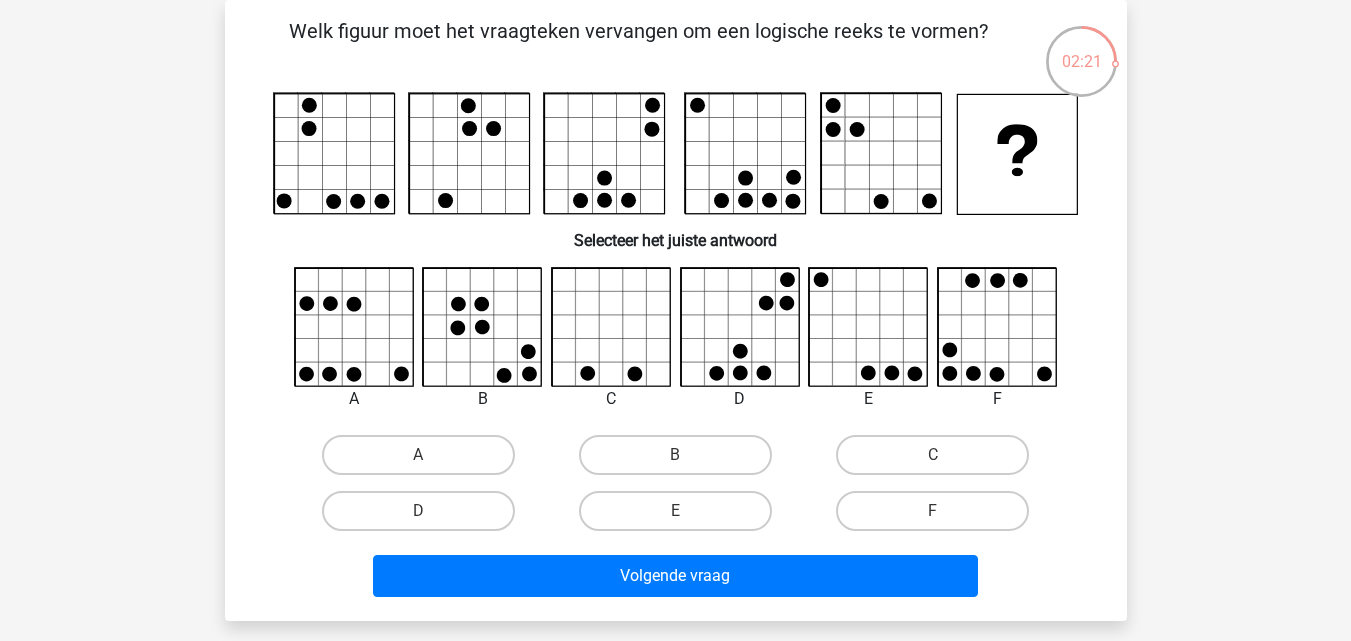 click on "F" at bounding box center (932, 511) 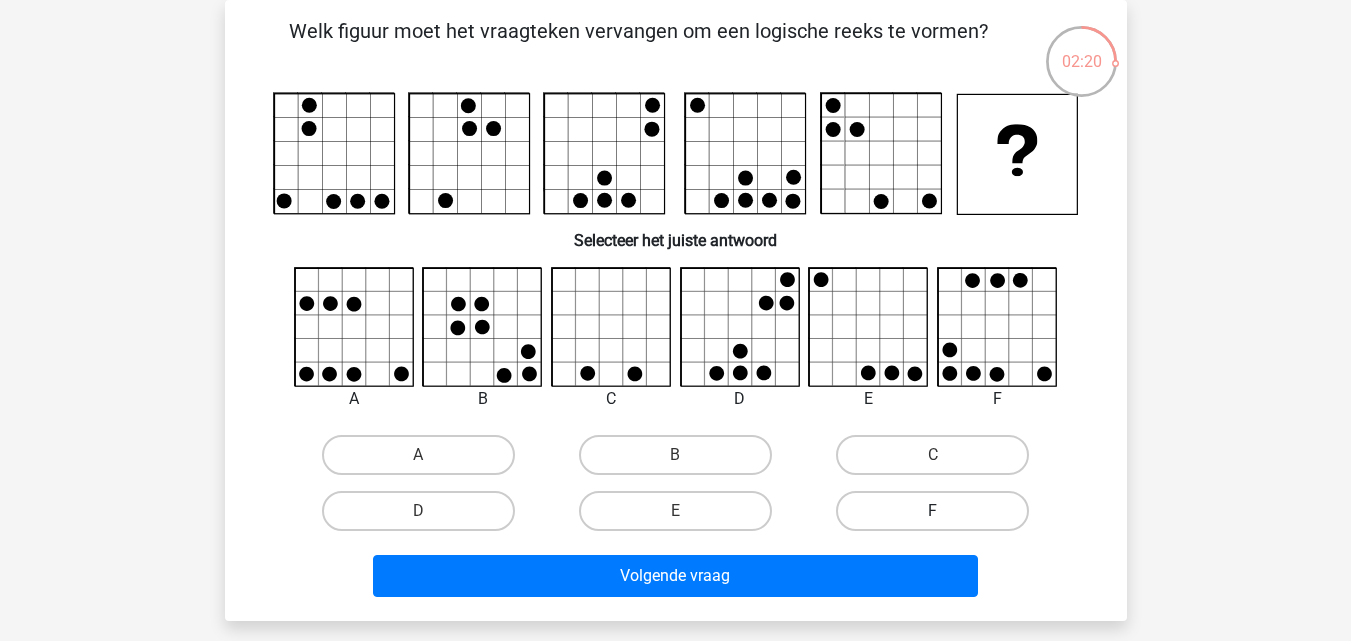 click on "F" at bounding box center [932, 511] 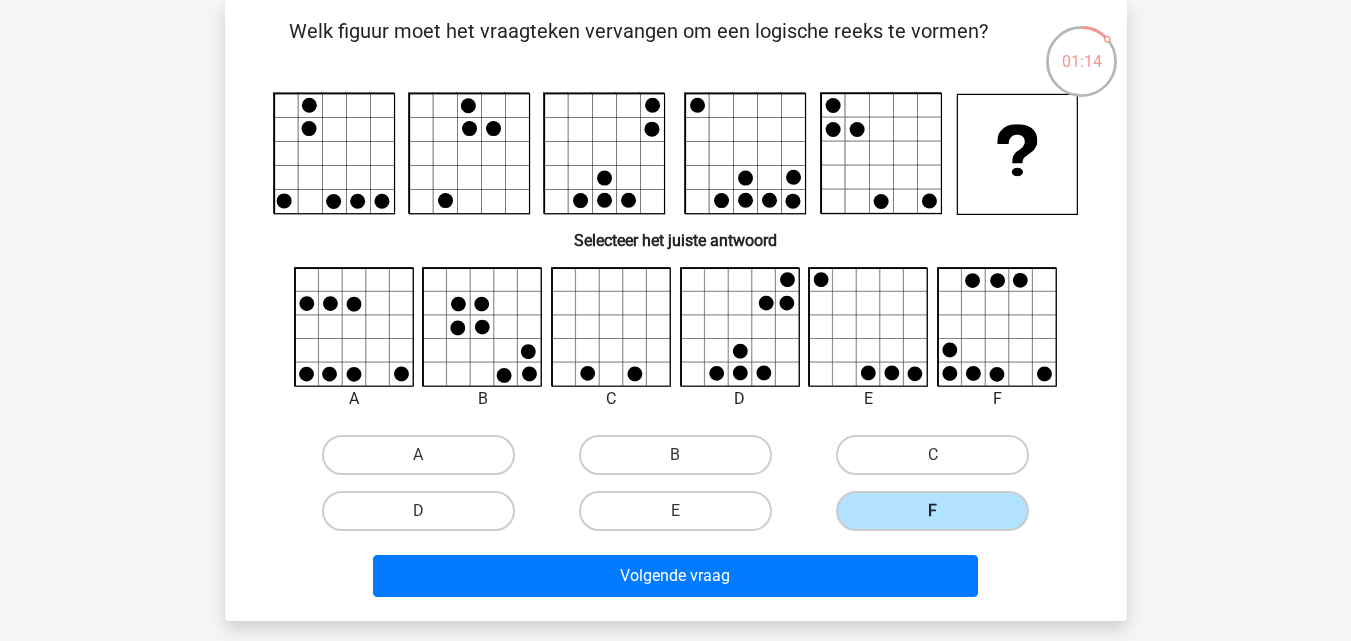 click on "F" at bounding box center [932, 511] 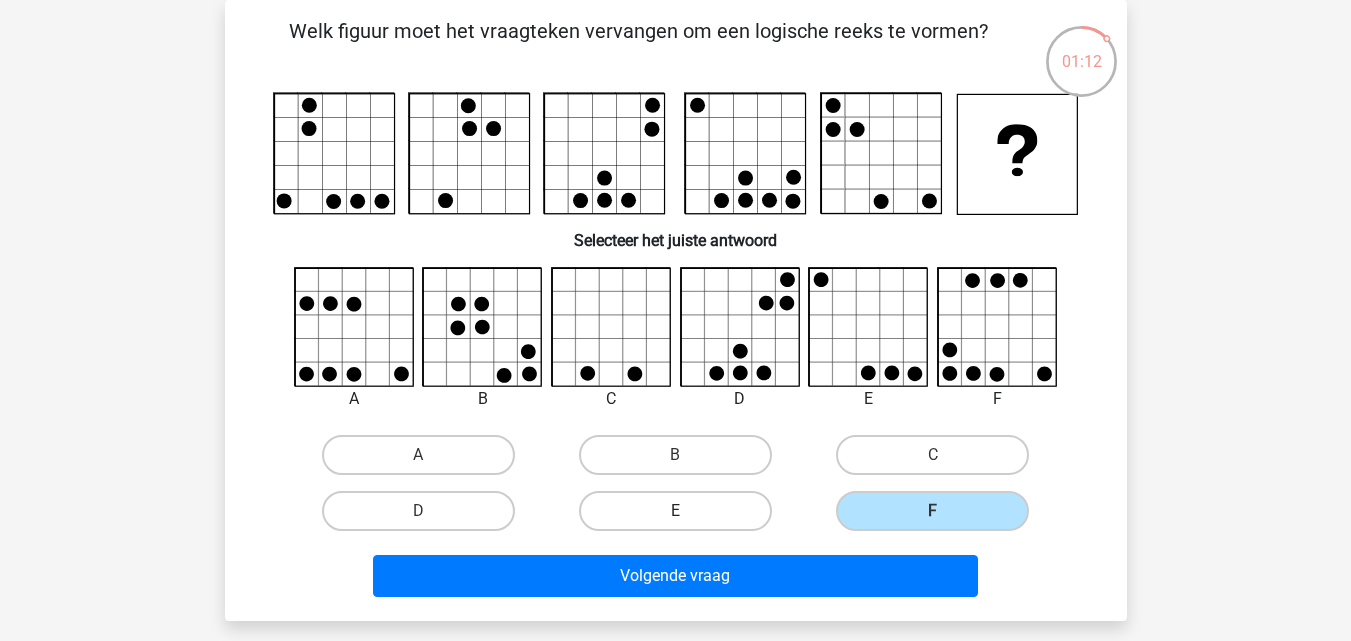 click on "E" at bounding box center [675, 511] 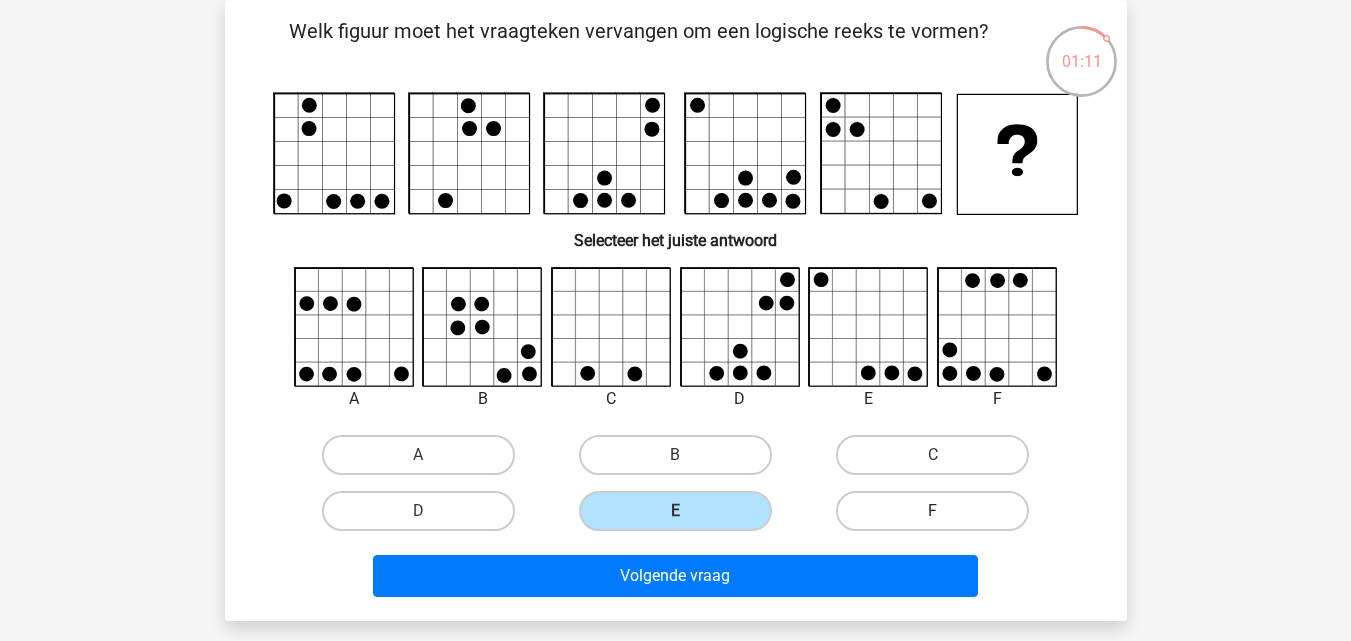 click on "F" at bounding box center (932, 511) 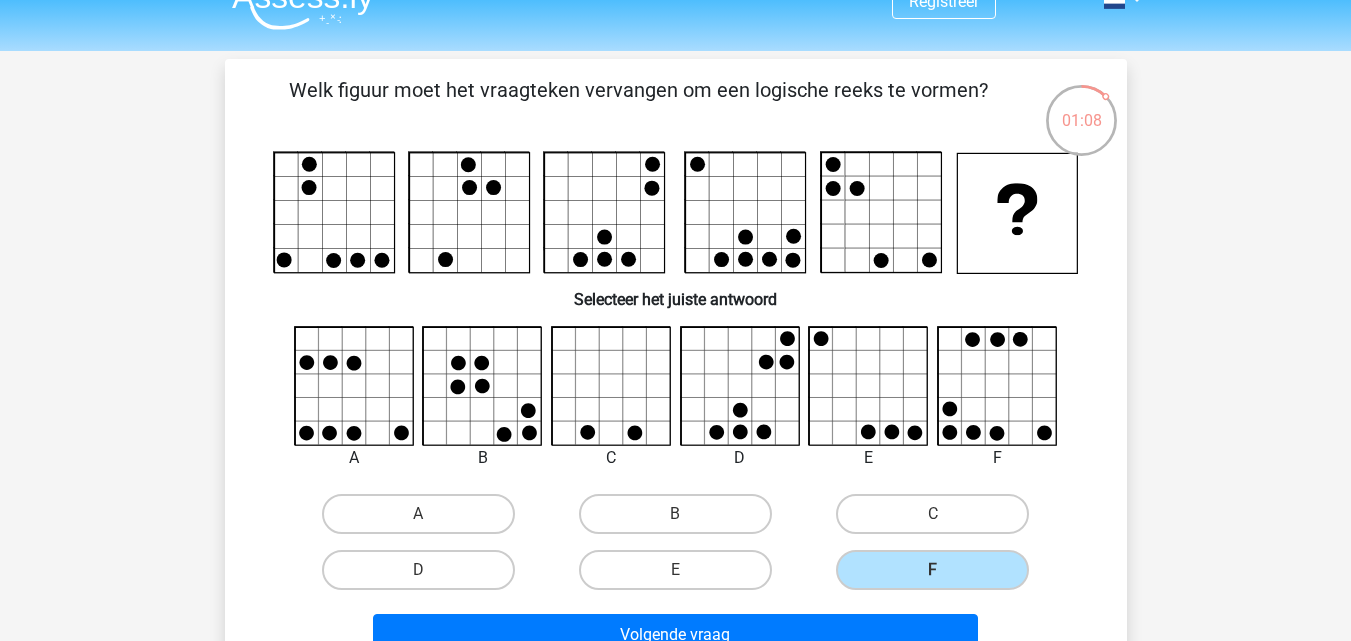 scroll, scrollTop: 1, scrollLeft: 0, axis: vertical 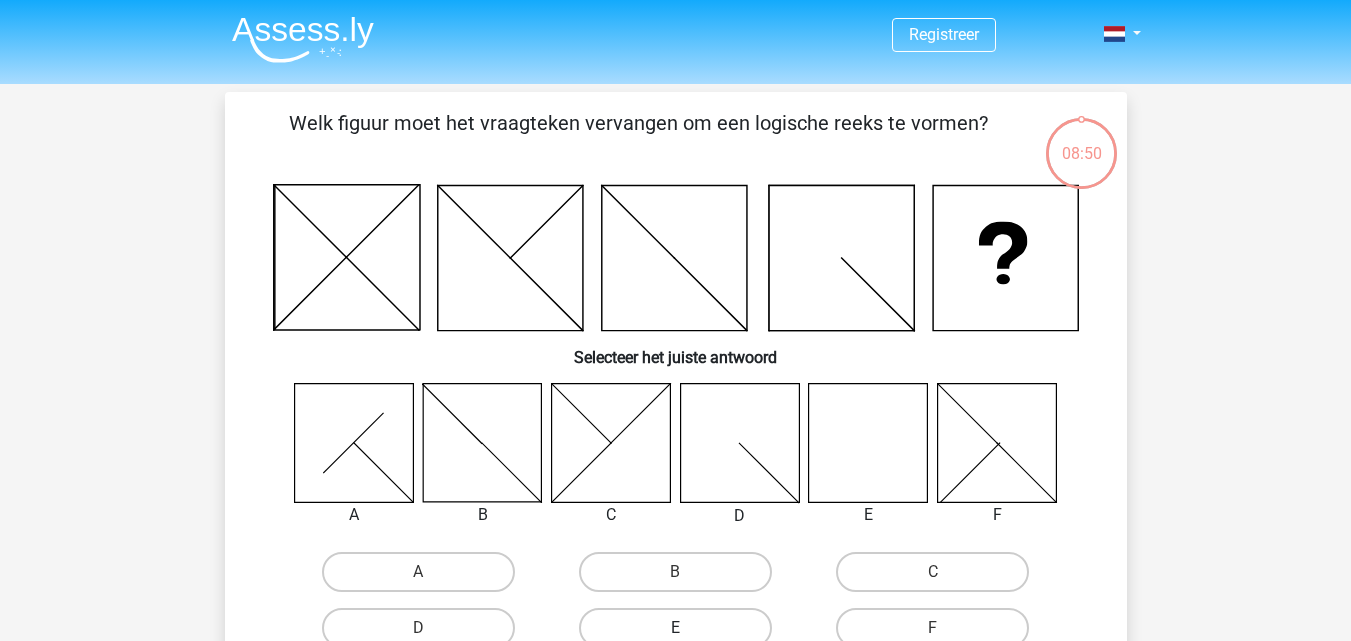click on "E" at bounding box center [675, 628] 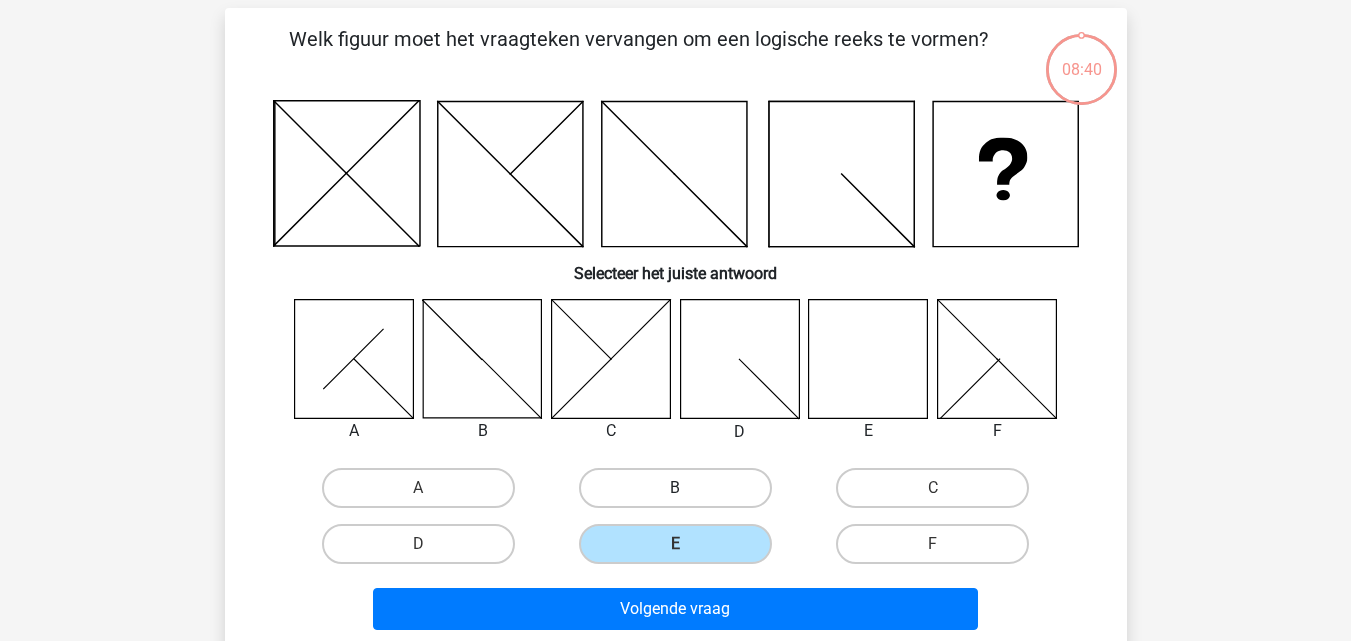 scroll, scrollTop: 102, scrollLeft: 0, axis: vertical 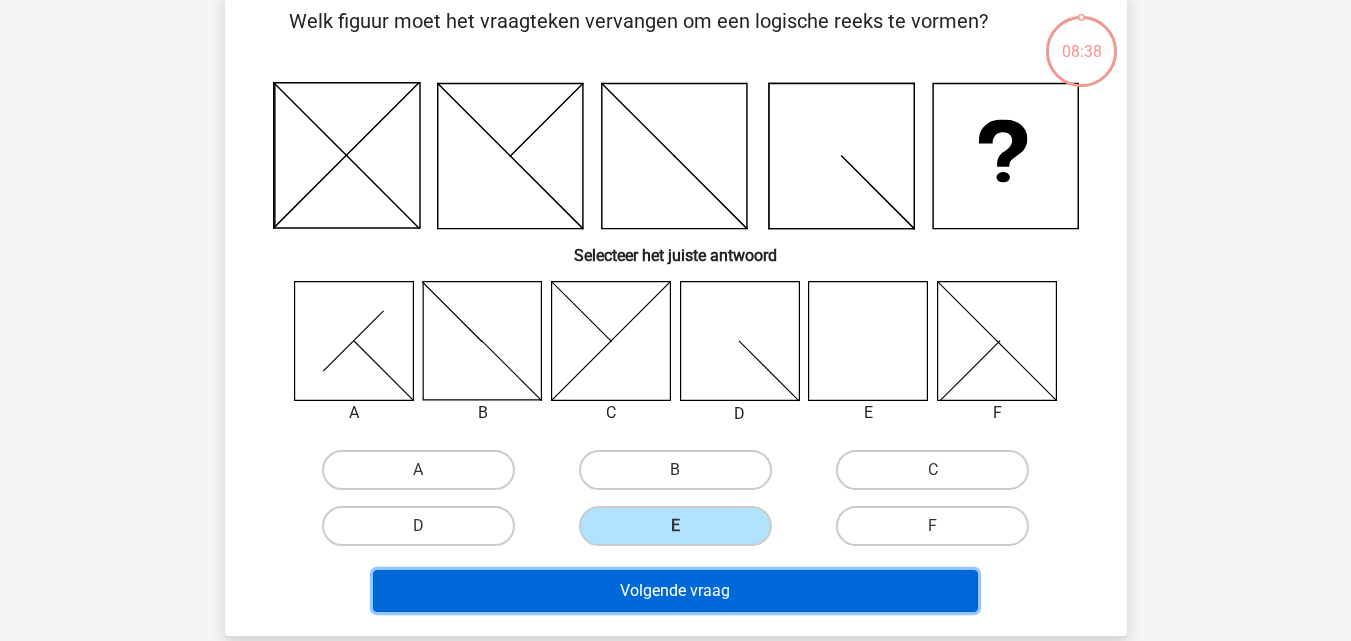drag, startPoint x: 752, startPoint y: 578, endPoint x: 691, endPoint y: 579, distance: 61.008198 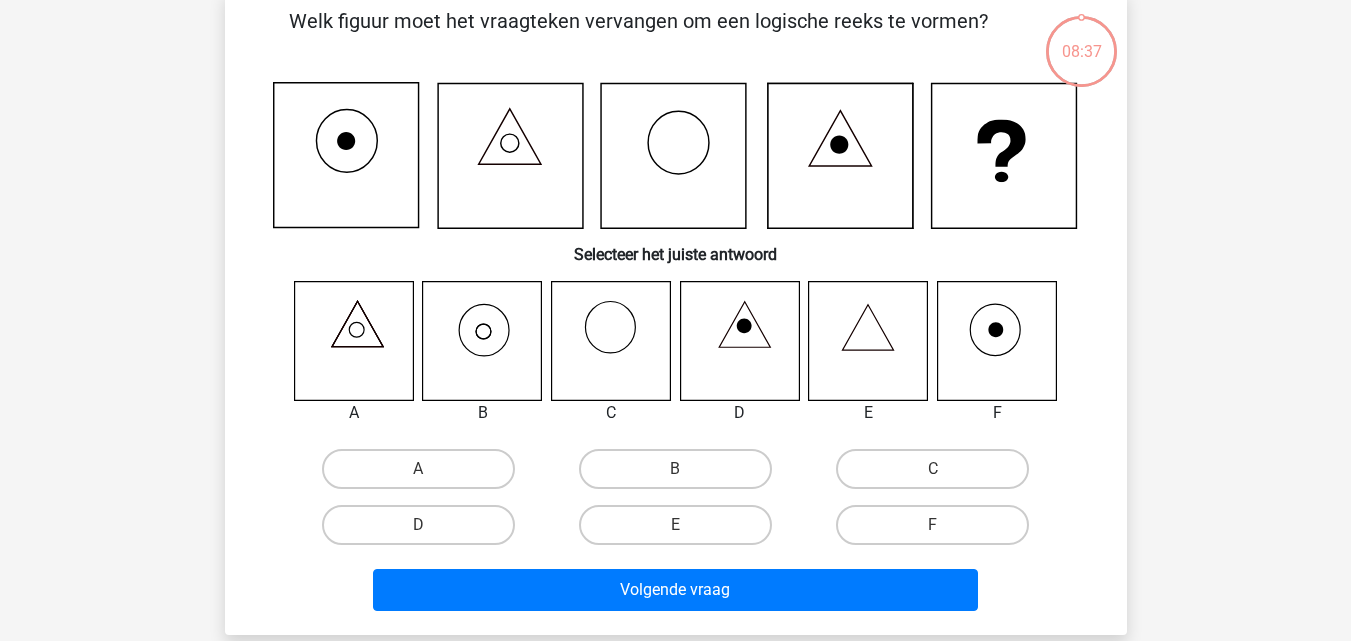 scroll, scrollTop: 92, scrollLeft: 0, axis: vertical 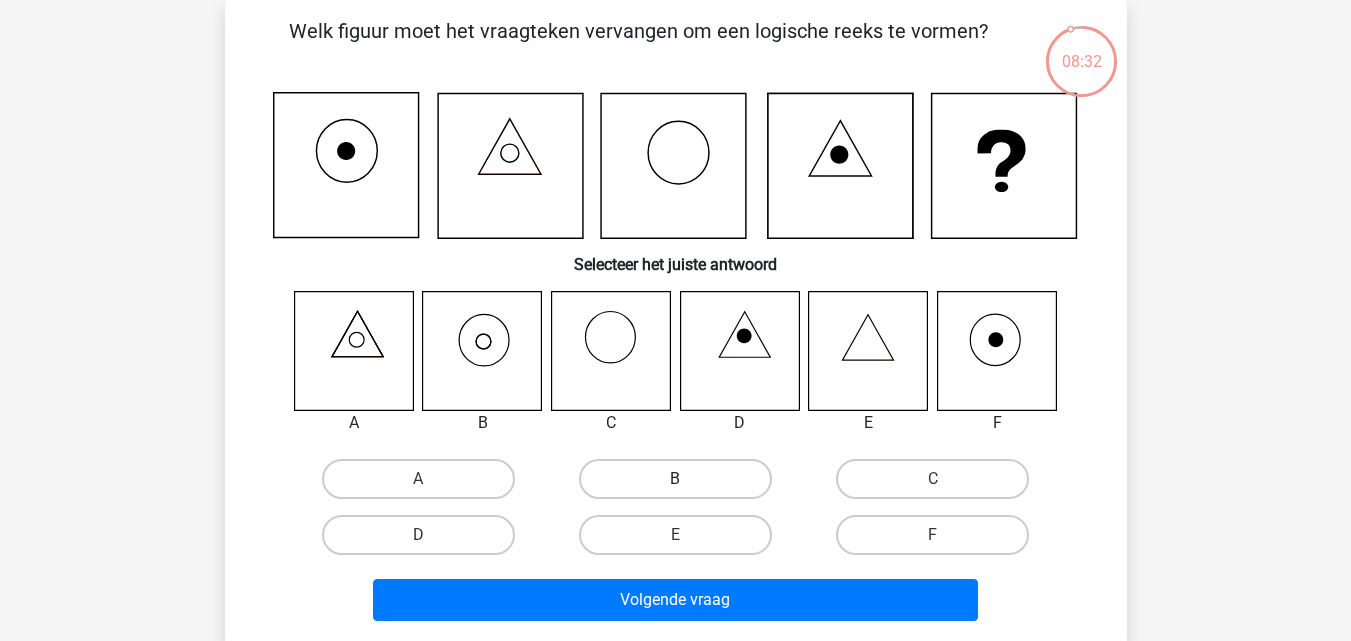 click on "B" at bounding box center [675, 479] 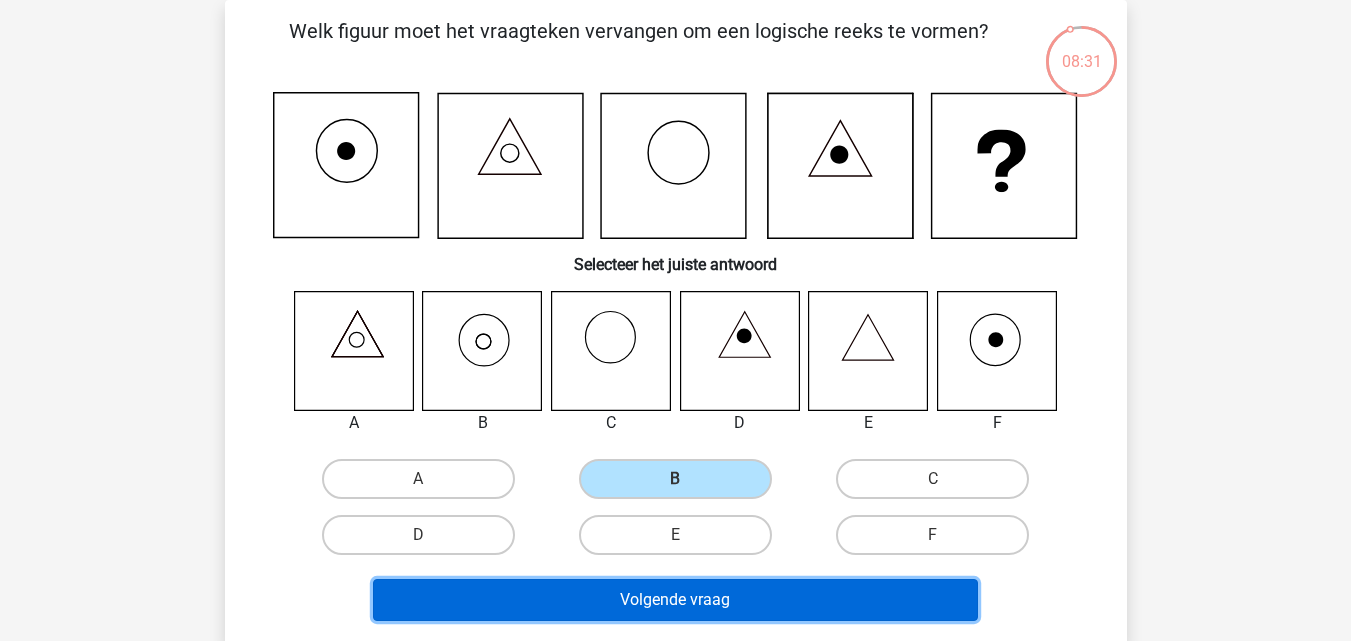 click on "Volgende vraag" at bounding box center (675, 600) 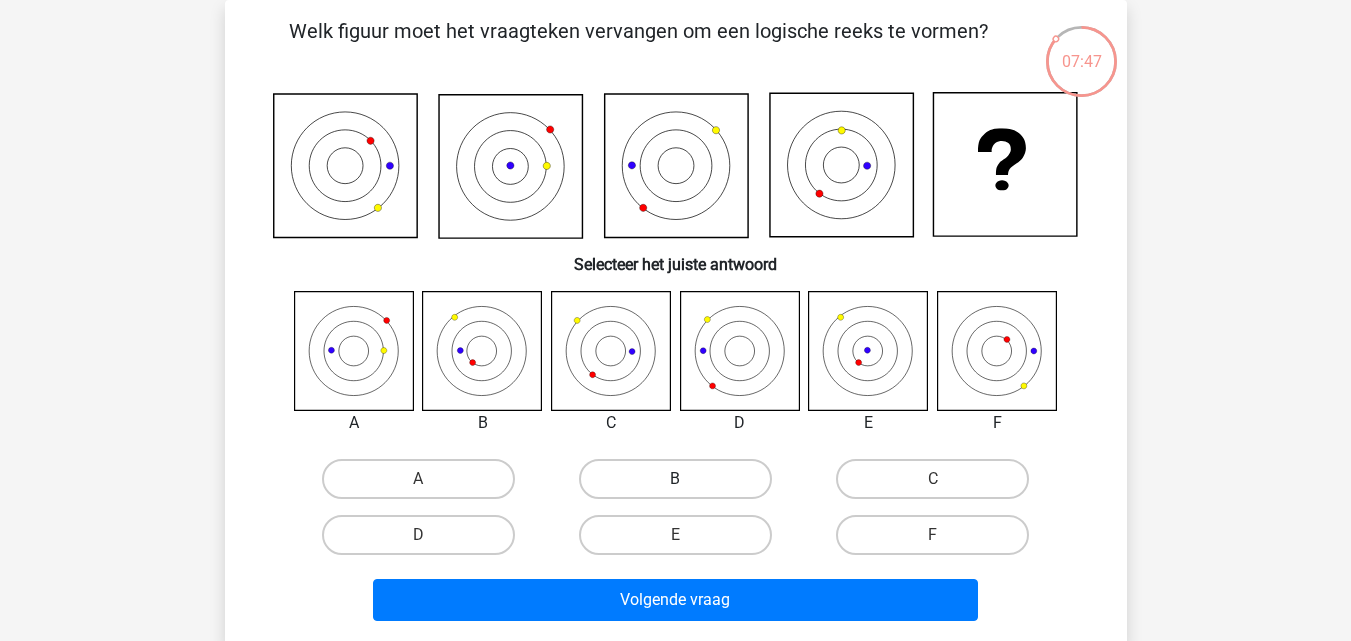 click on "B" at bounding box center (675, 479) 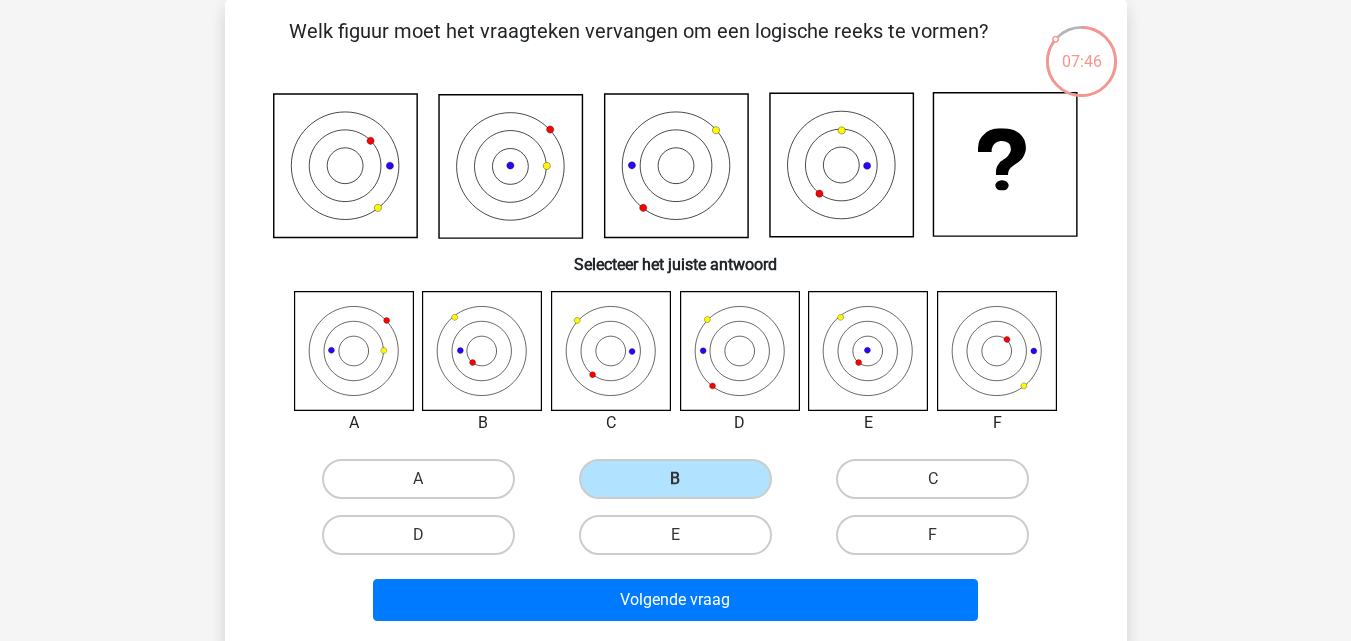 click on "Volgende vraag" at bounding box center (676, 604) 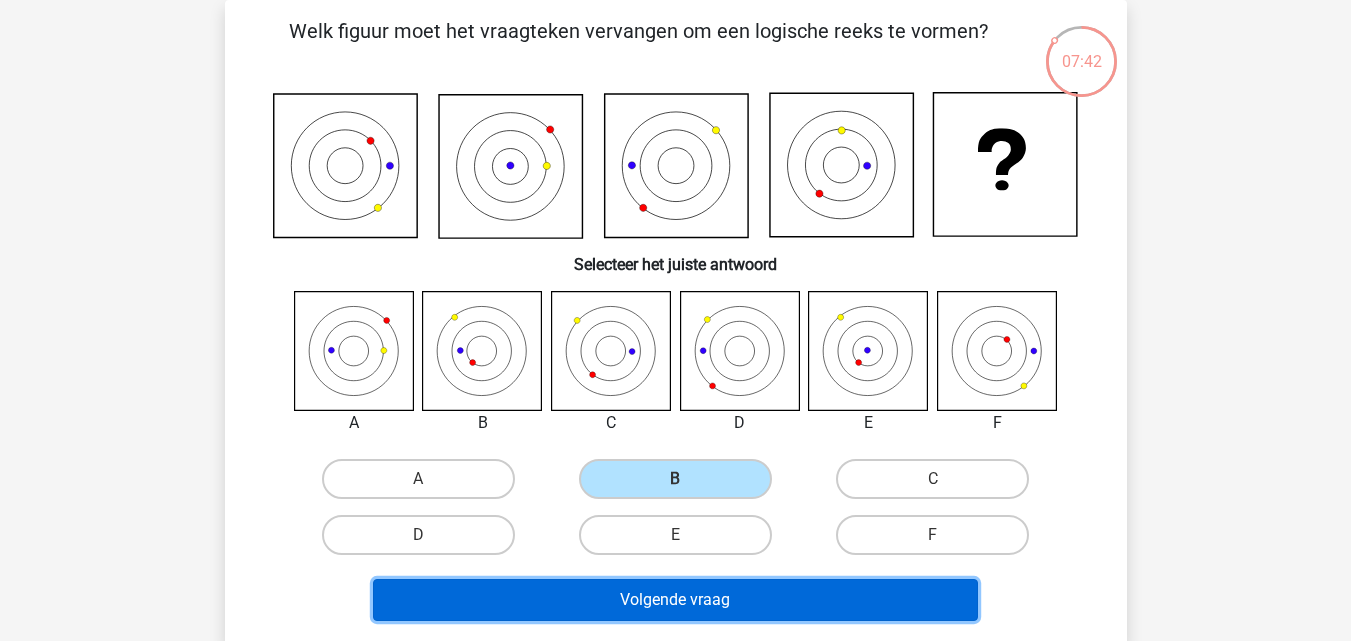 click on "Volgende vraag" at bounding box center [675, 600] 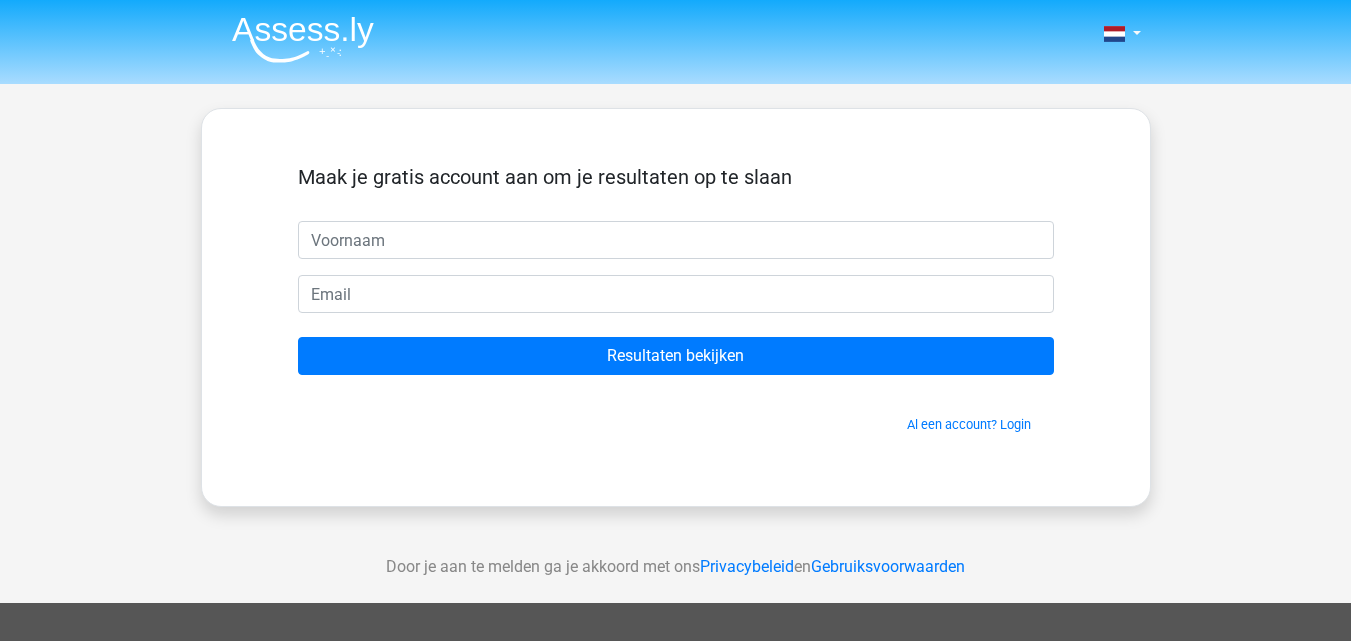 scroll, scrollTop: 0, scrollLeft: 0, axis: both 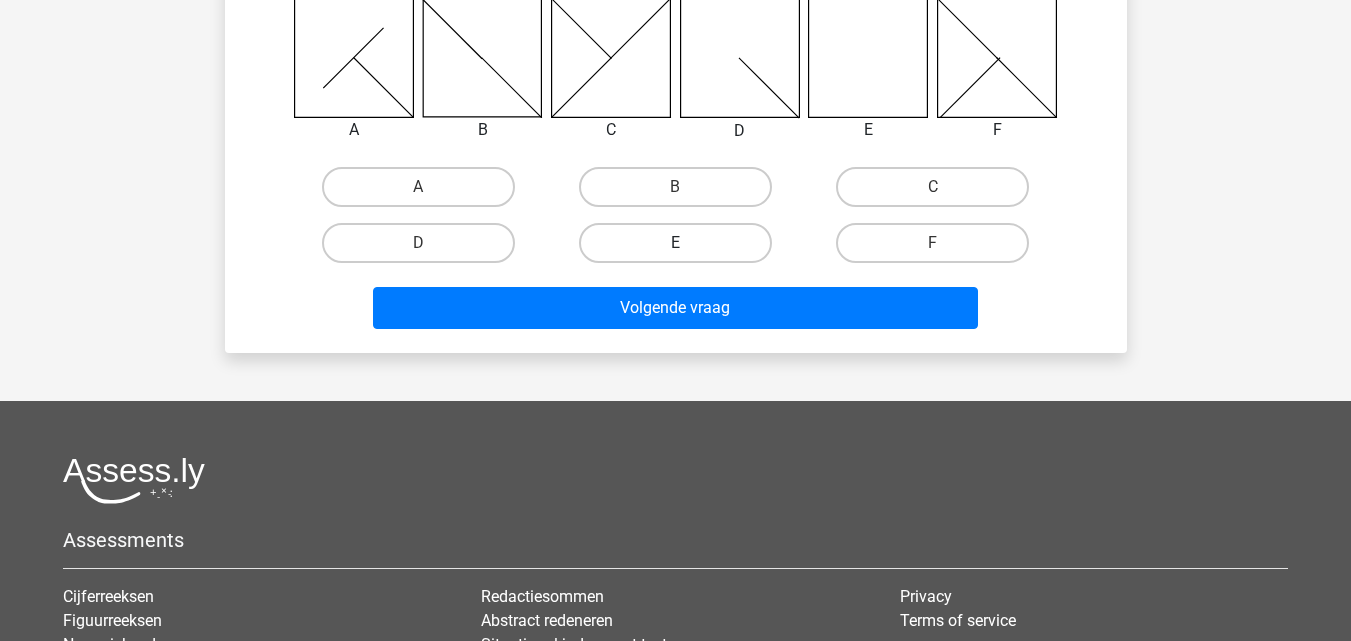 click on "E" at bounding box center [675, 243] 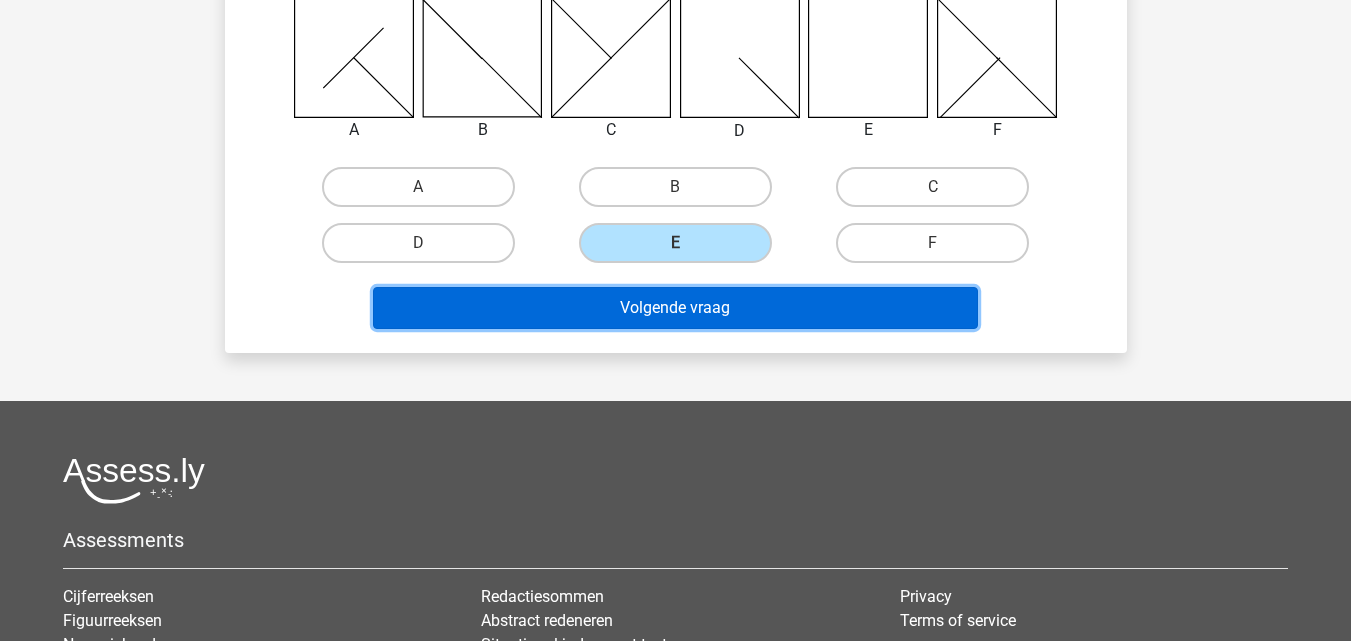 click on "Volgende vraag" at bounding box center [675, 308] 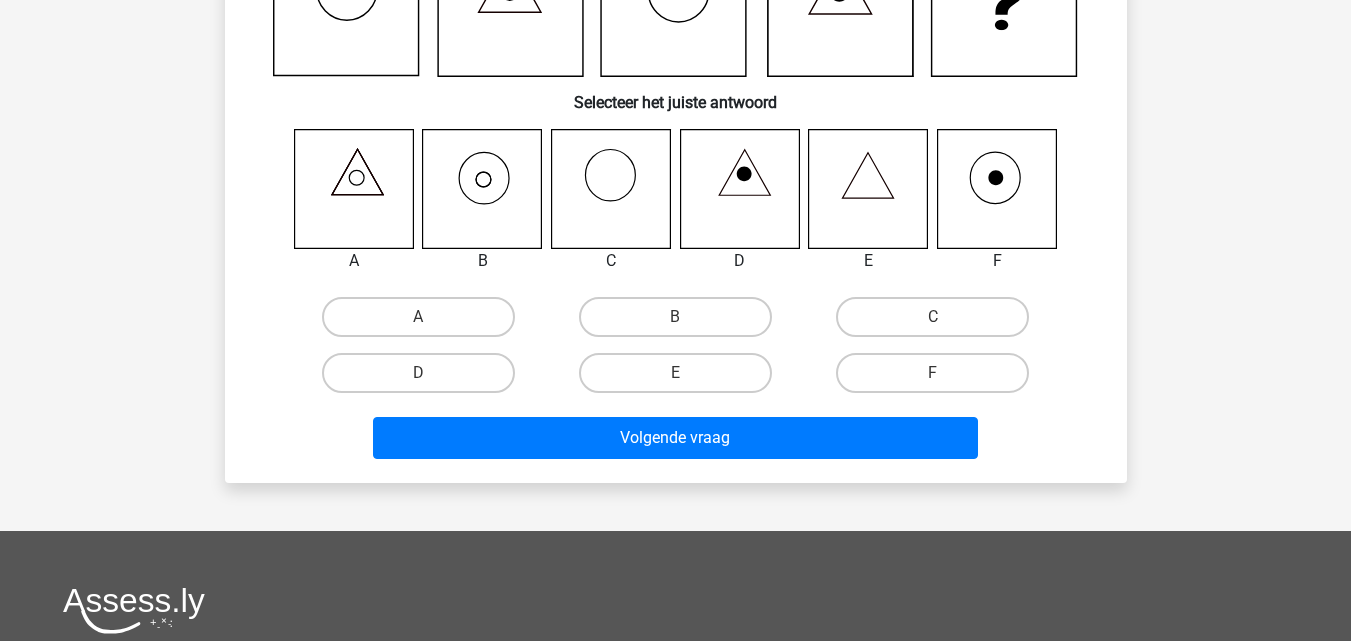 scroll, scrollTop: 92, scrollLeft: 0, axis: vertical 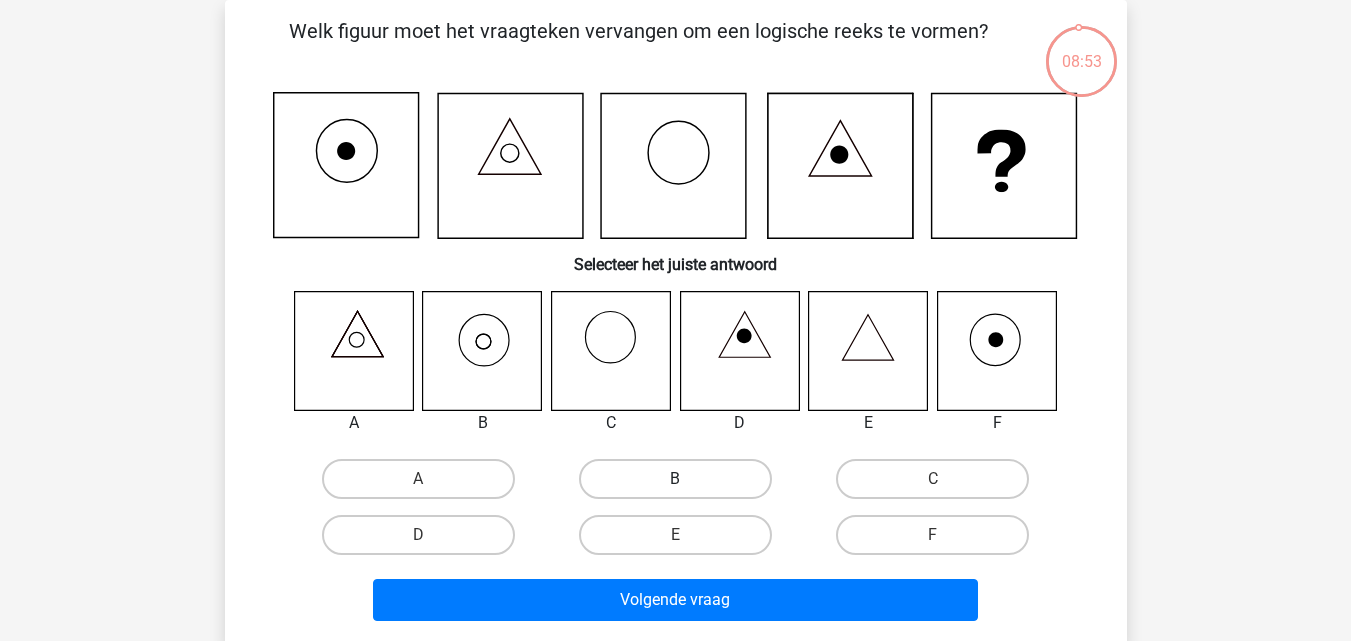 click on "B" at bounding box center [675, 479] 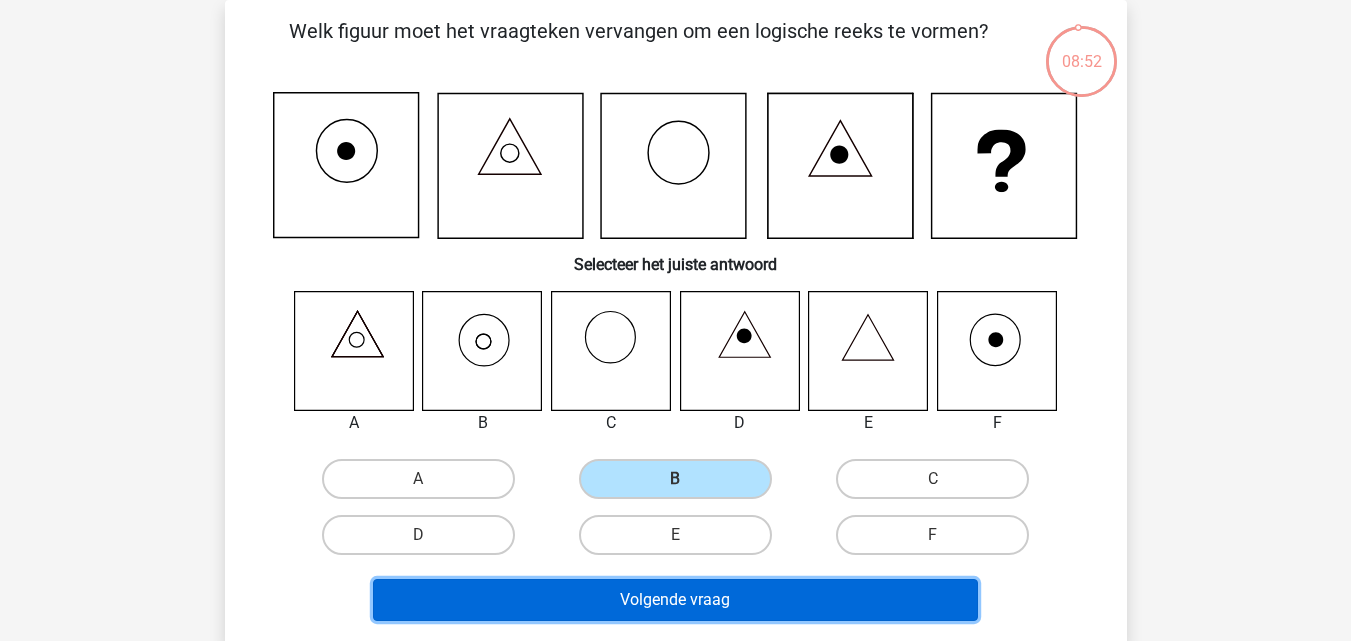 click on "Volgende vraag" at bounding box center [675, 600] 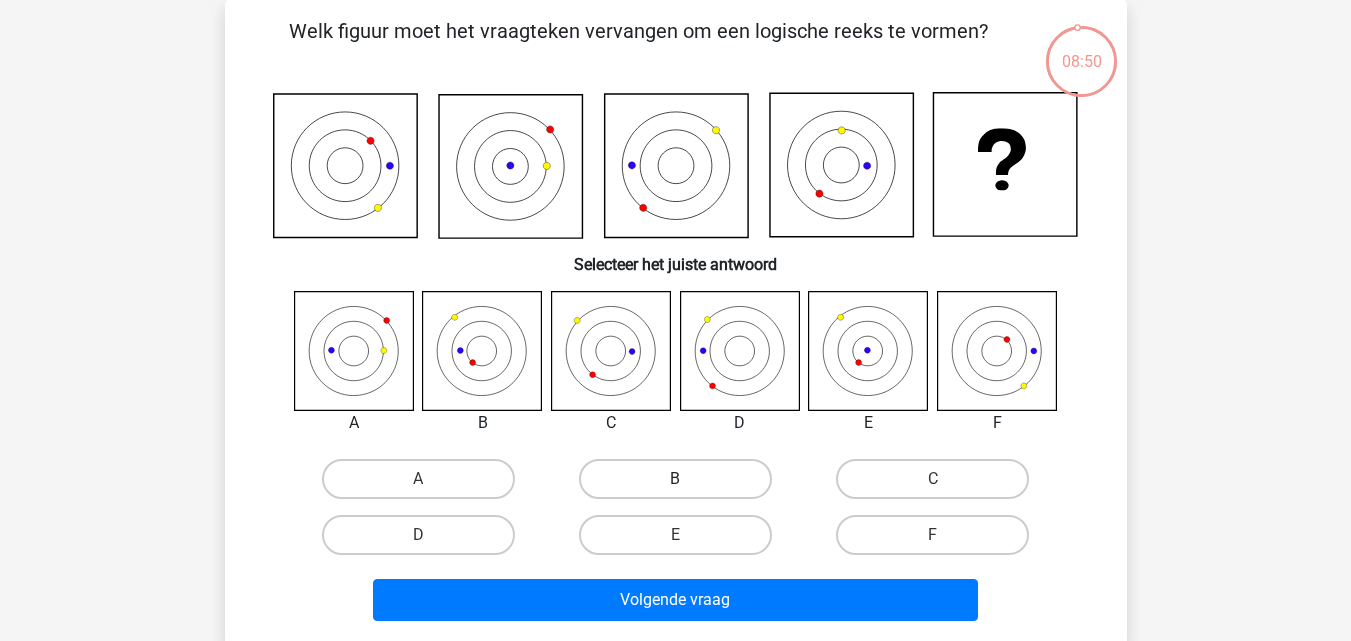 click on "B" at bounding box center (675, 479) 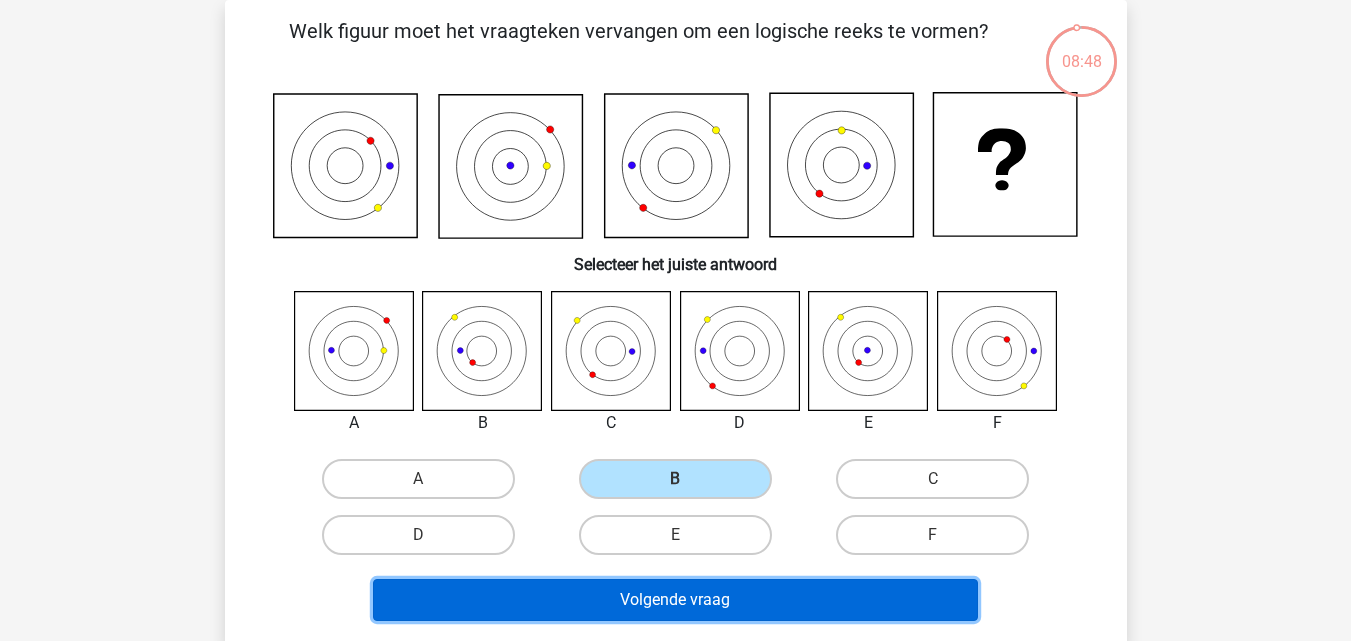 click on "Volgende vraag" at bounding box center (675, 600) 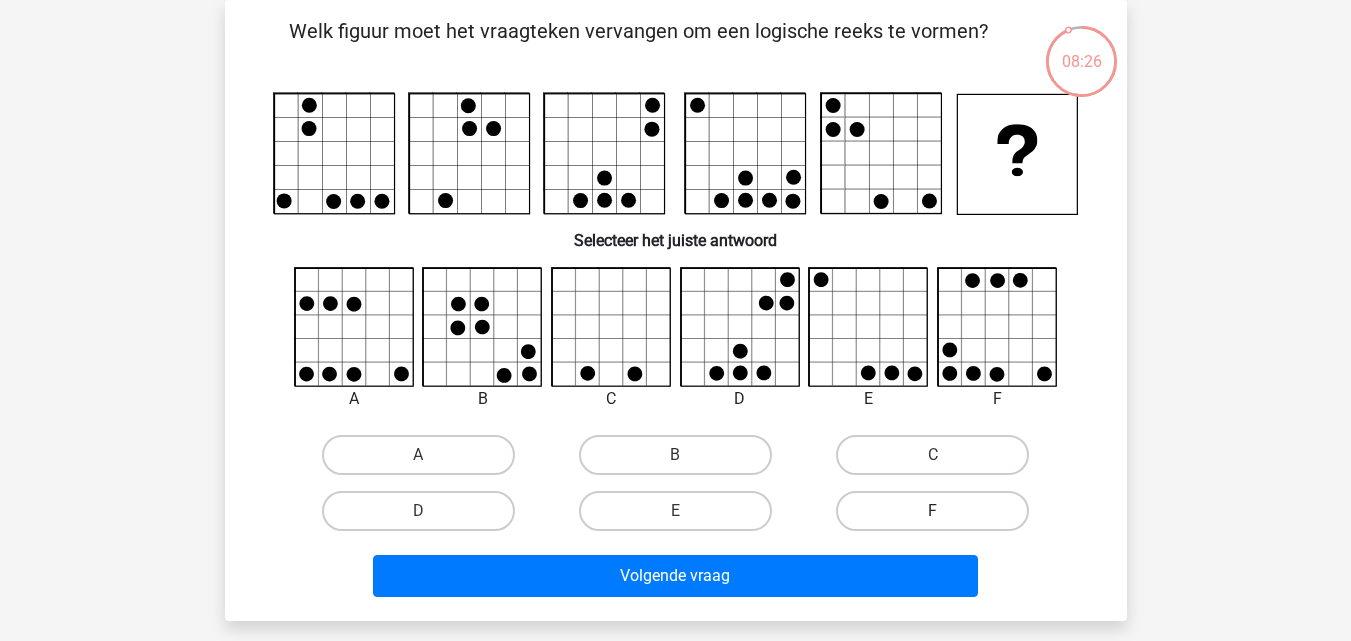 click on "F" at bounding box center [932, 511] 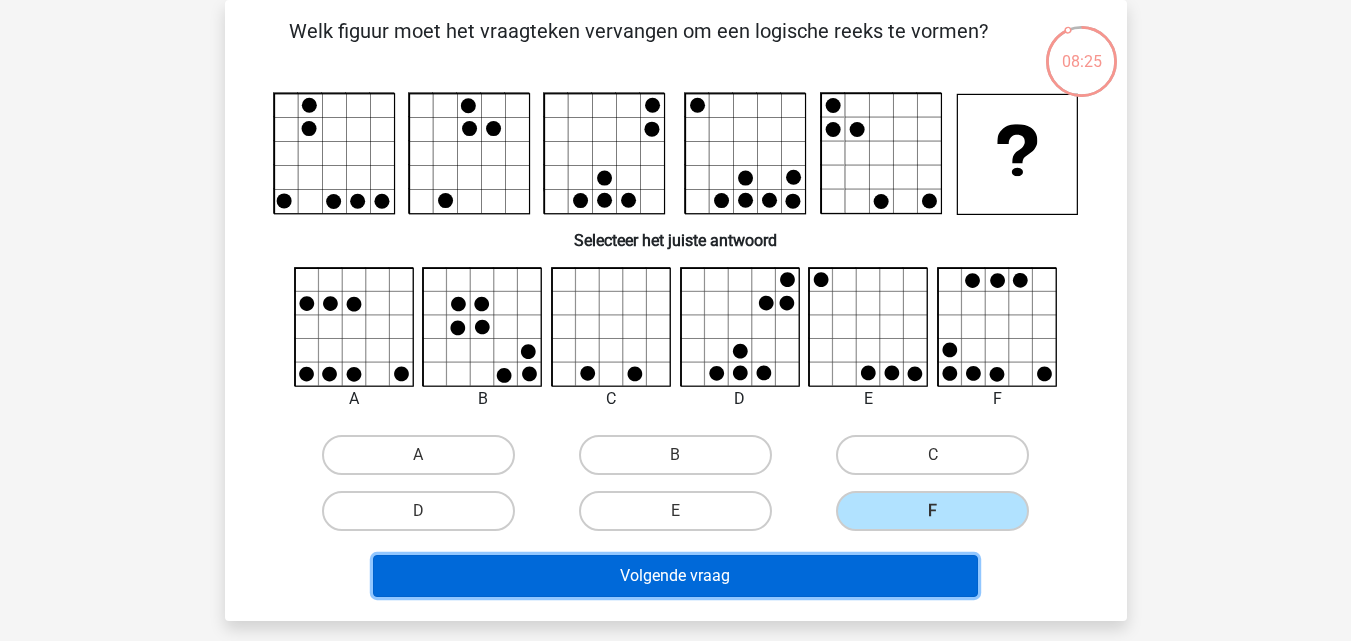 click on "Volgende vraag" at bounding box center (675, 576) 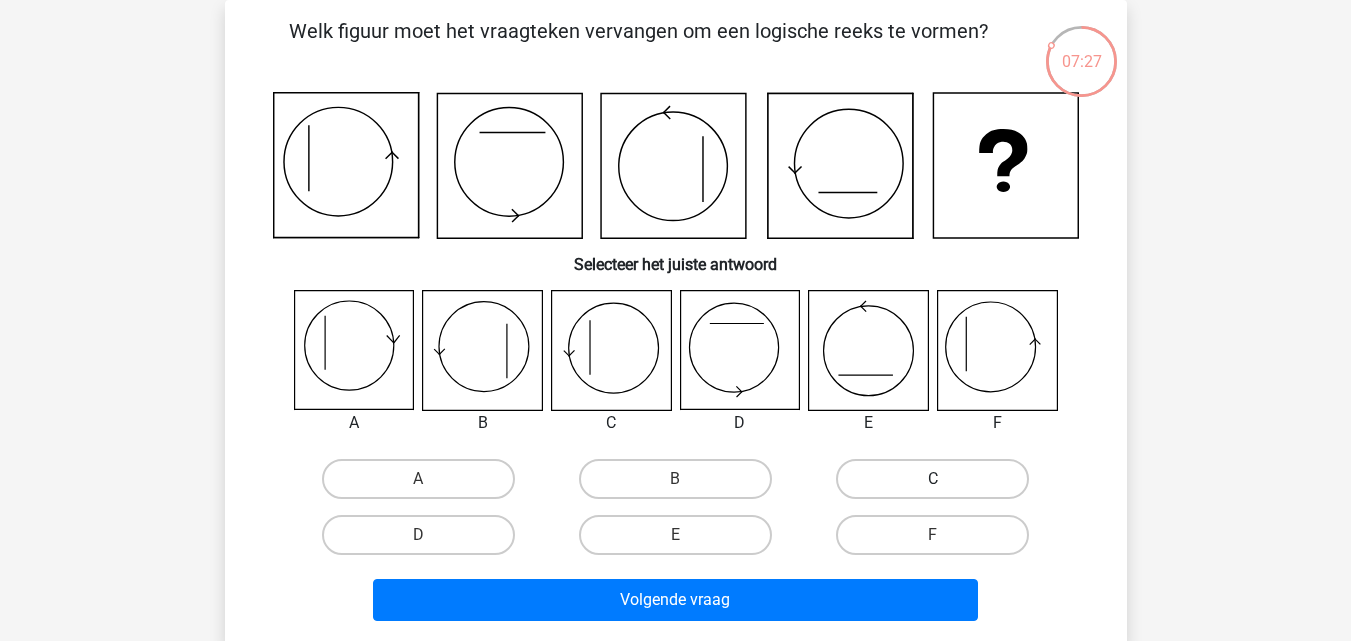 click on "C" at bounding box center [932, 479] 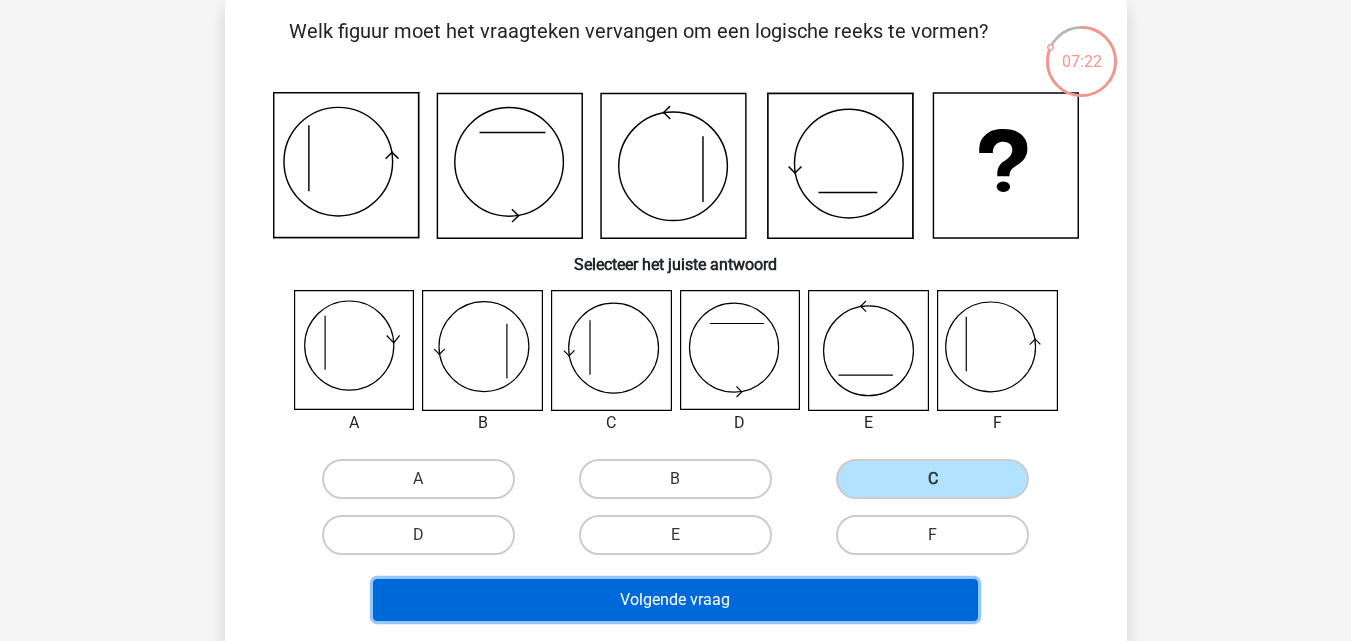 click on "Volgende vraag" at bounding box center [675, 600] 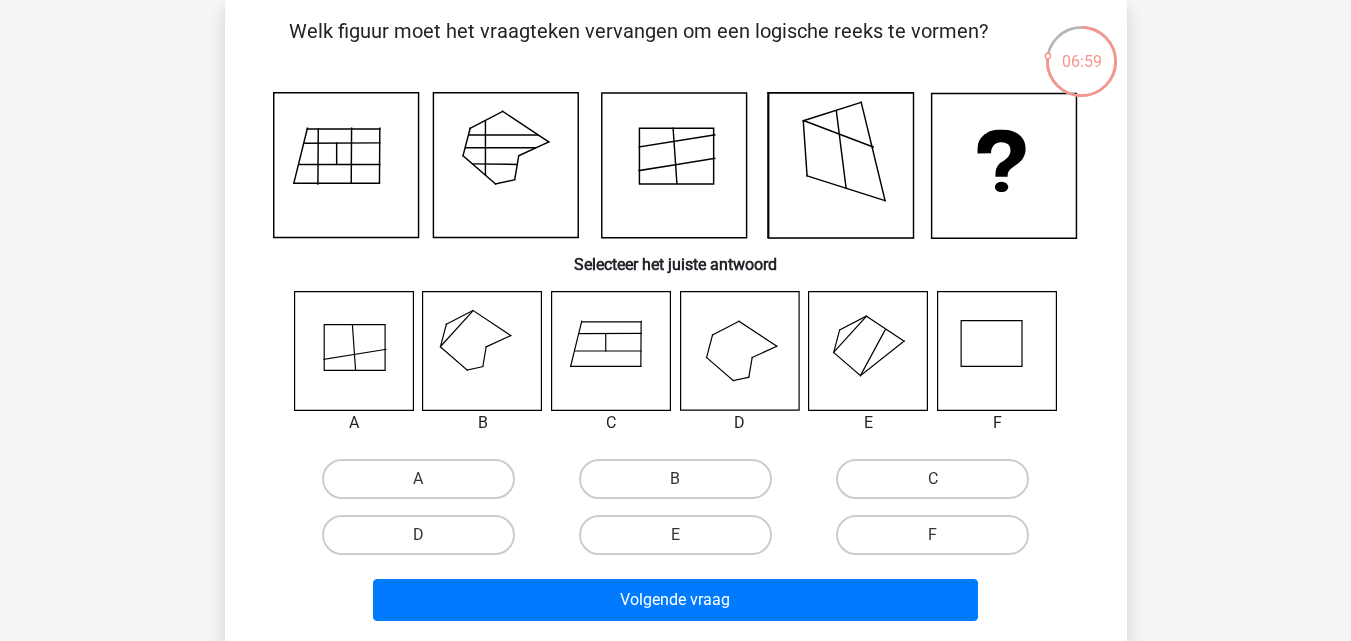 click 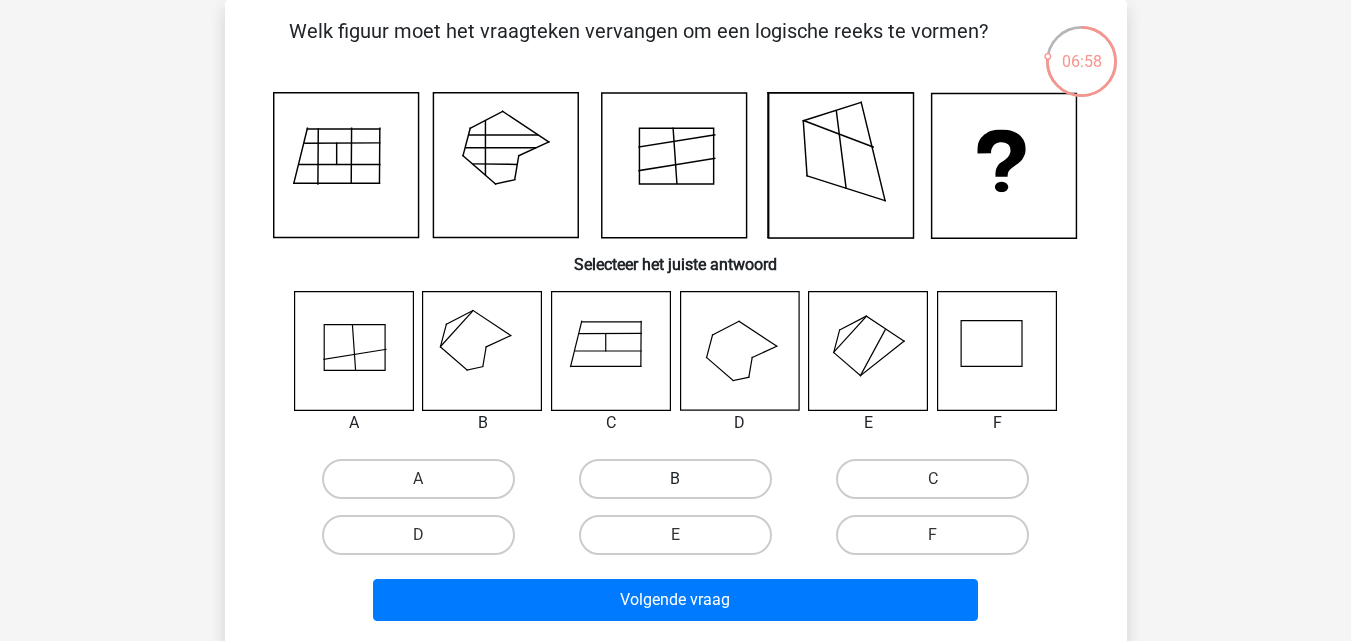 click on "B" at bounding box center [675, 479] 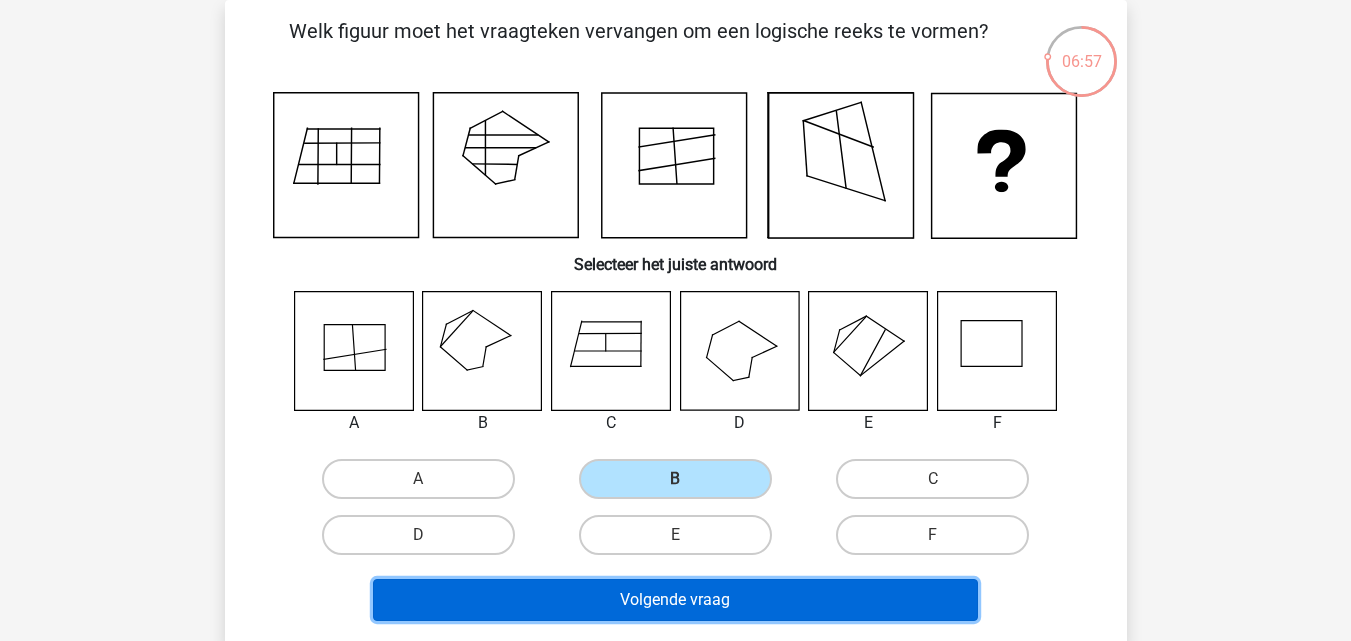 click on "Volgende vraag" at bounding box center (675, 600) 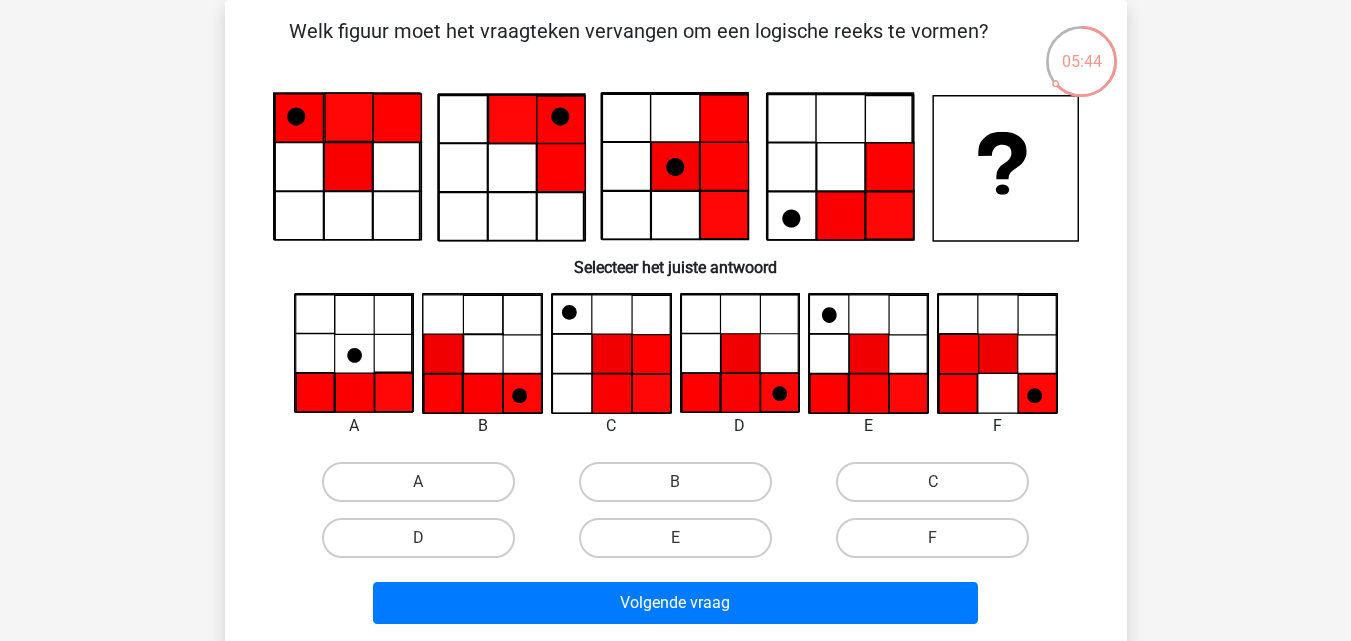 click on "E" at bounding box center (681, 544) 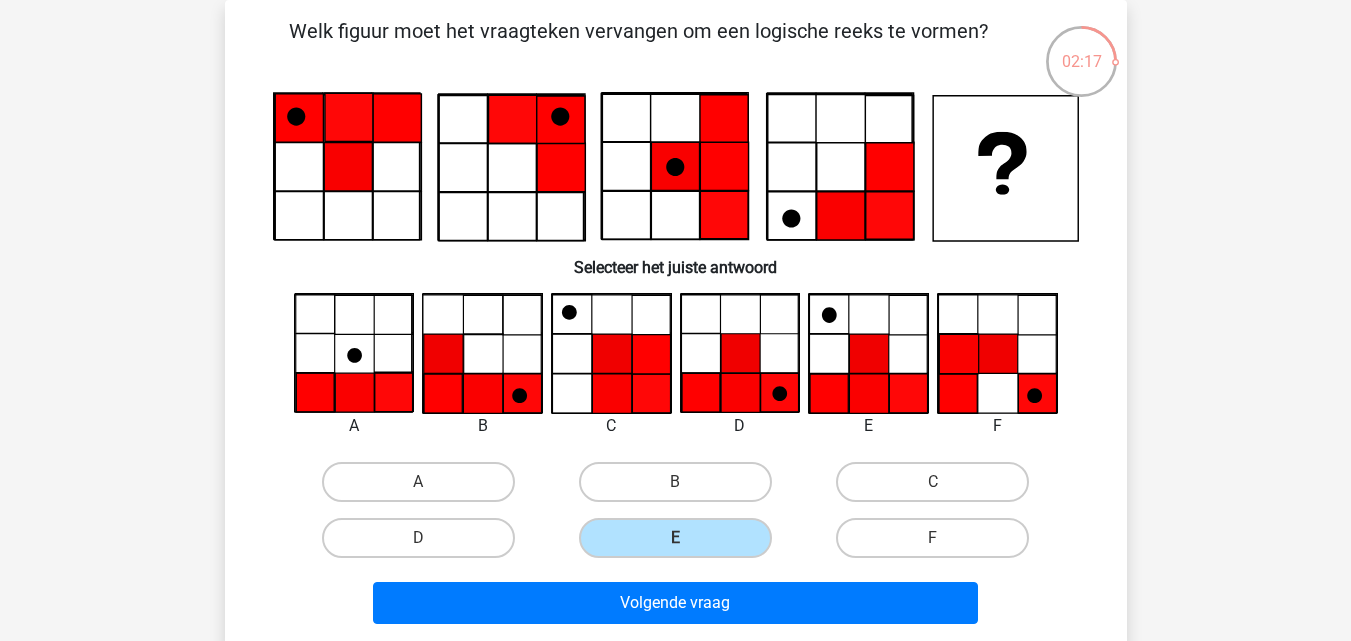 click on "Registreer
Nederlands
English" at bounding box center [675, 566] 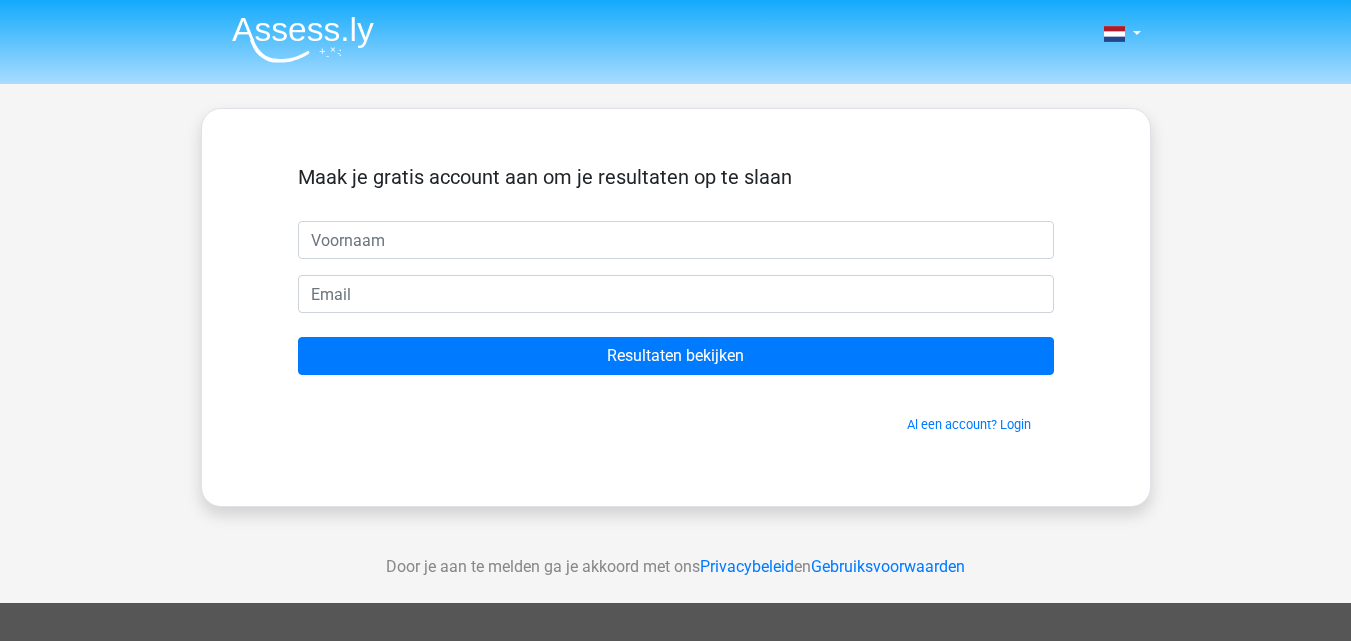 scroll, scrollTop: 0, scrollLeft: 0, axis: both 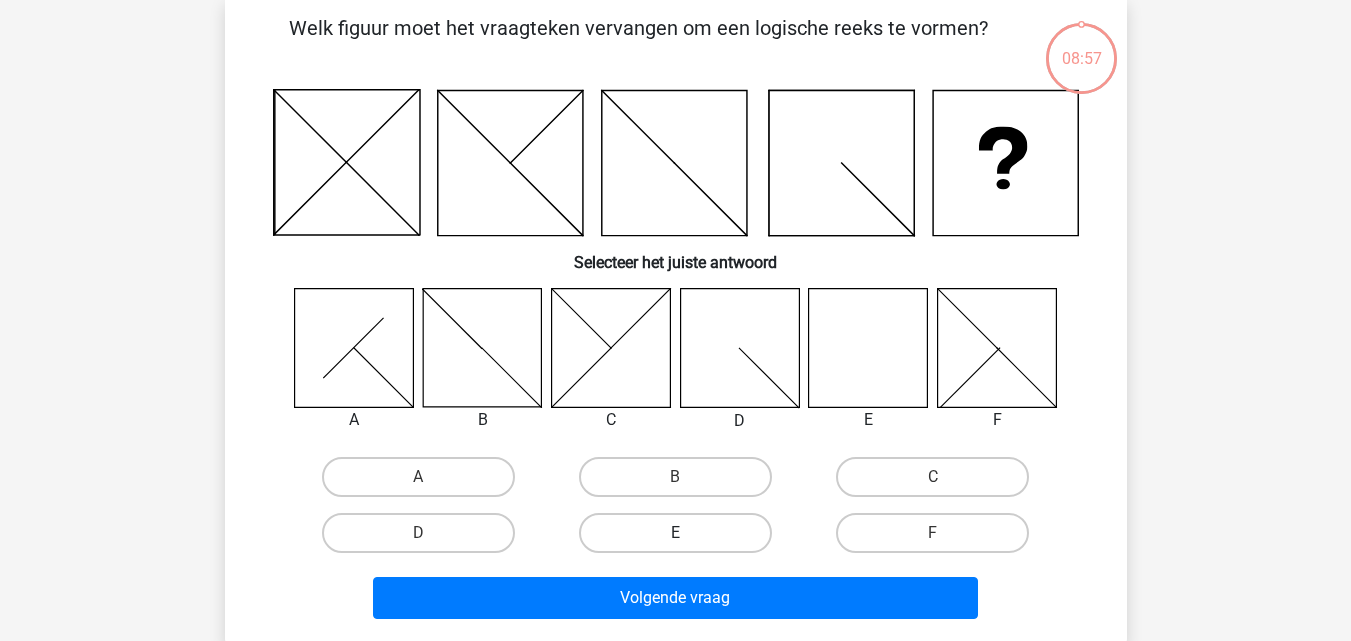 click on "E" at bounding box center (675, 533) 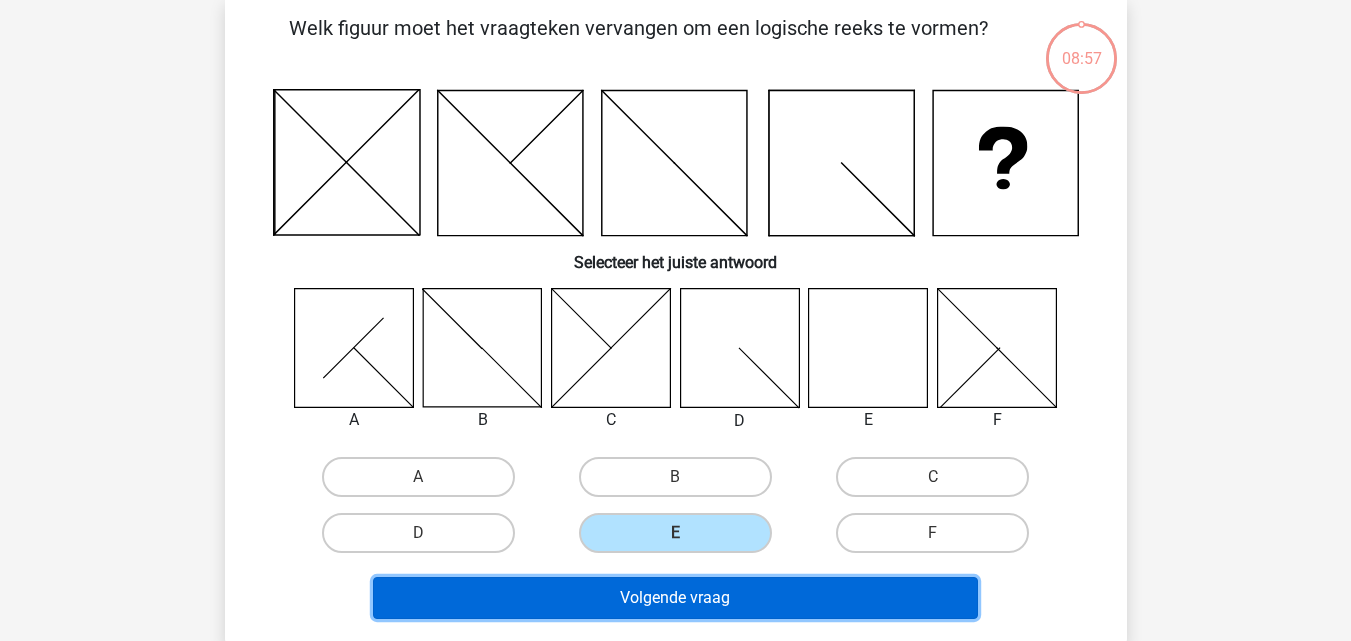 click on "Volgende vraag" at bounding box center [675, 598] 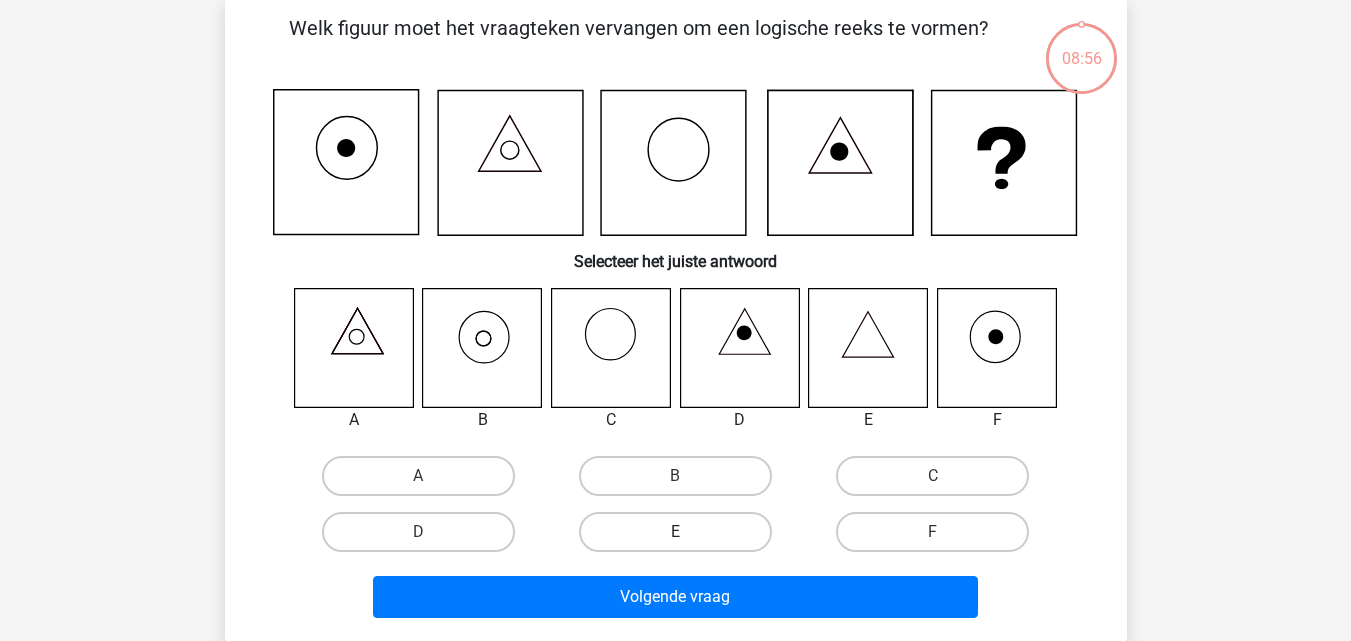 scroll, scrollTop: 92, scrollLeft: 0, axis: vertical 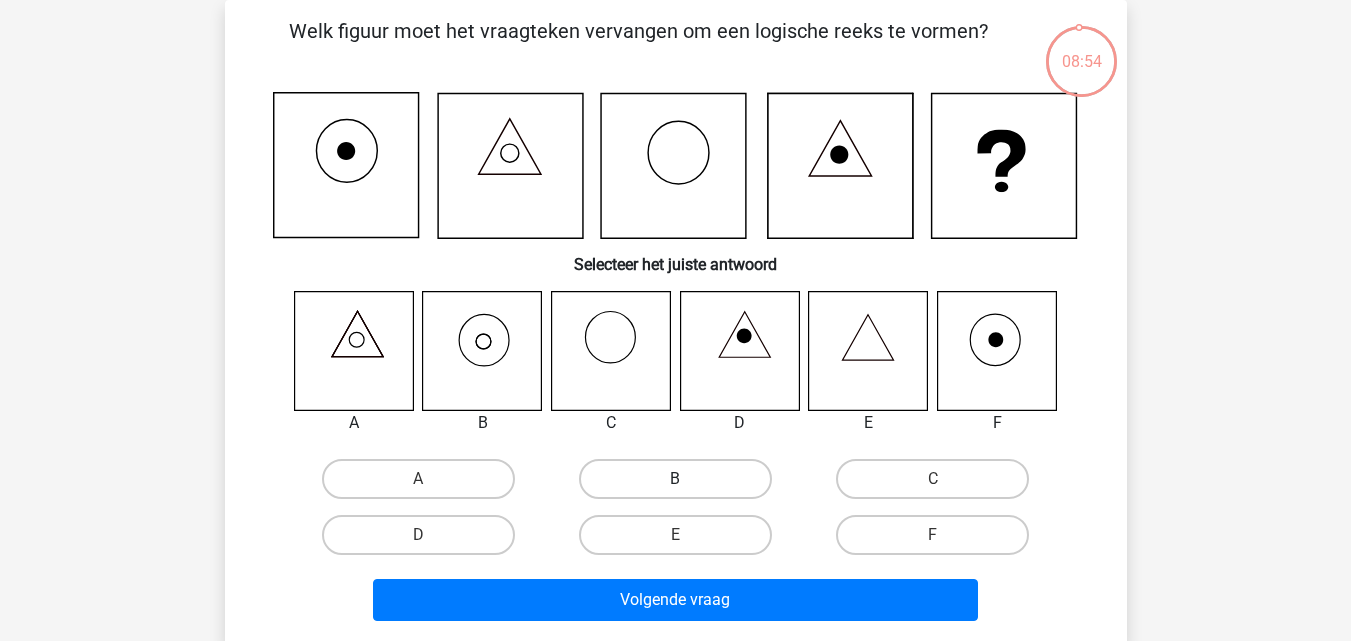 click on "B" at bounding box center (675, 479) 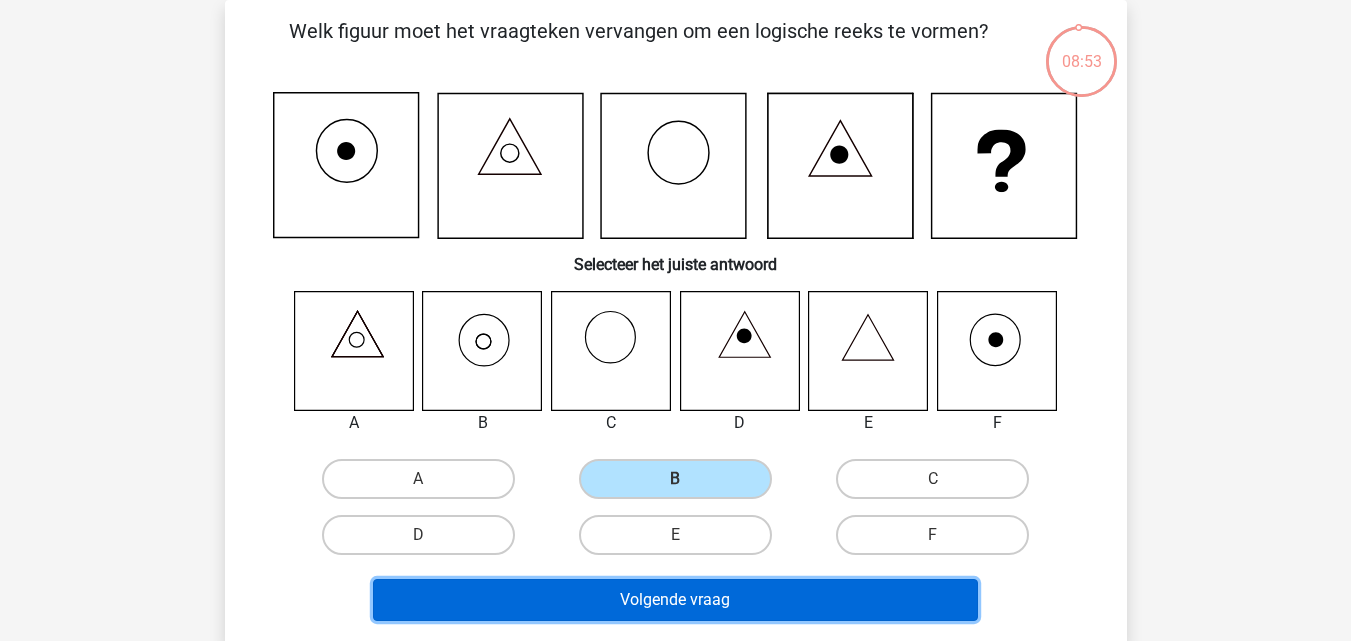 click on "Volgende vraag" at bounding box center (675, 600) 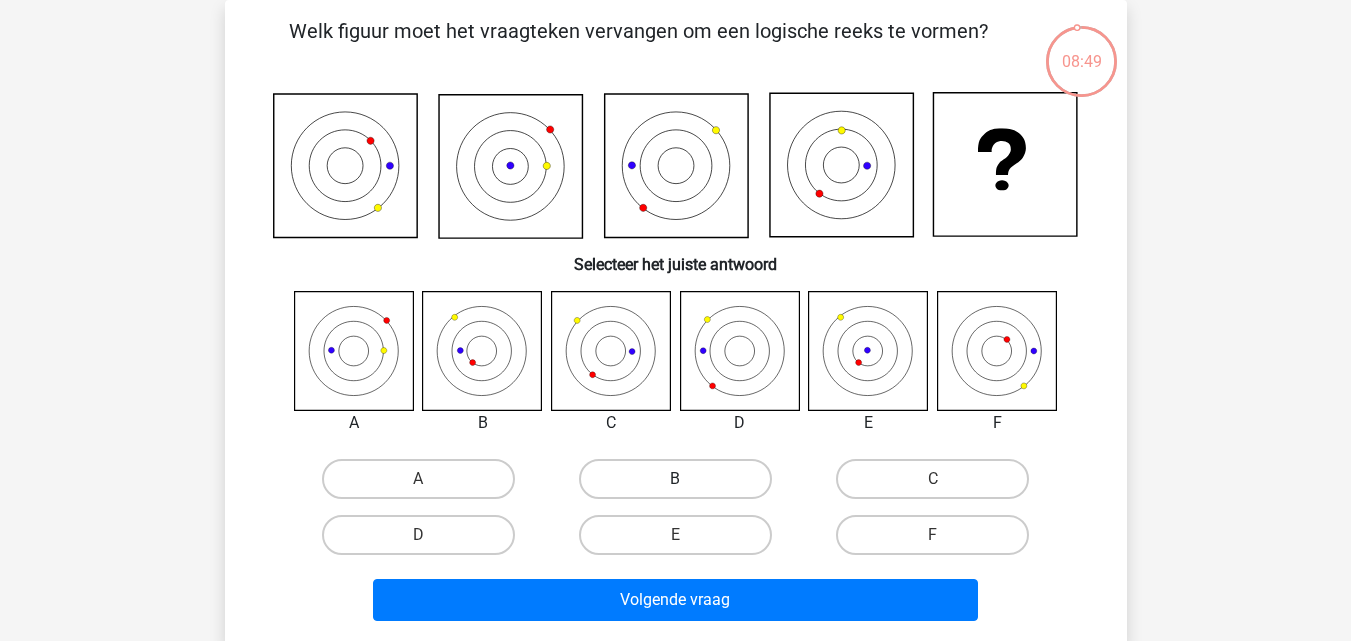 click on "B" at bounding box center [675, 479] 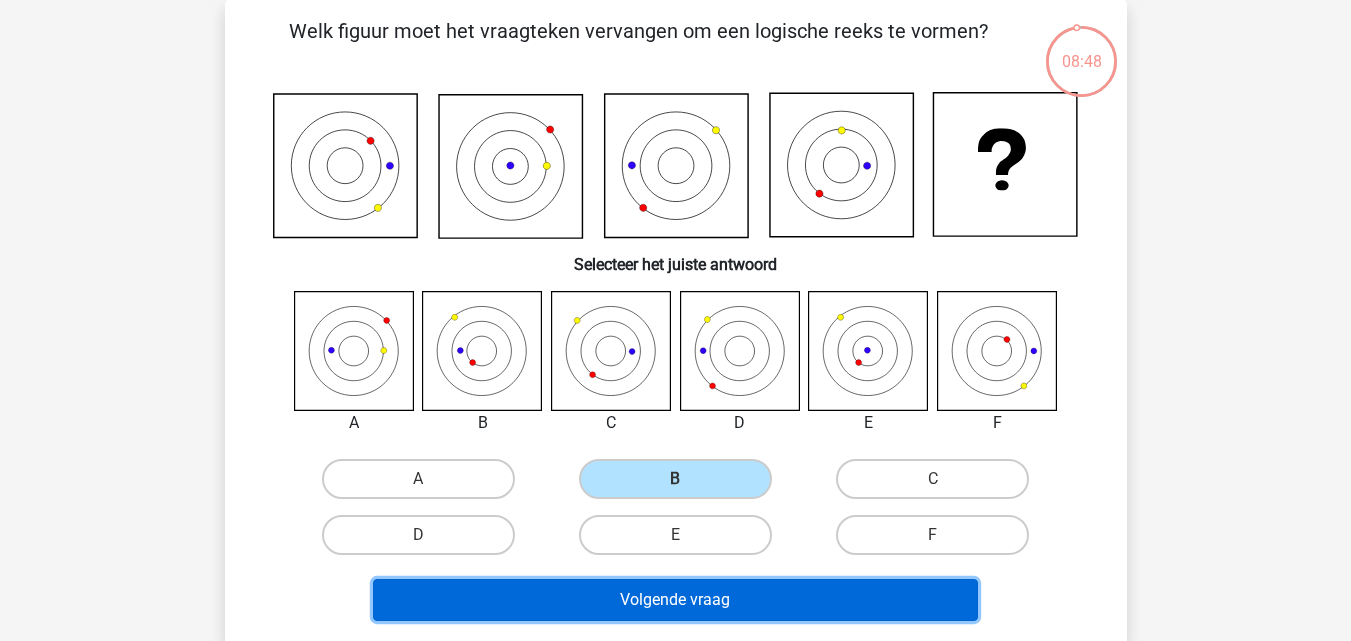 click on "Volgende vraag" at bounding box center (675, 600) 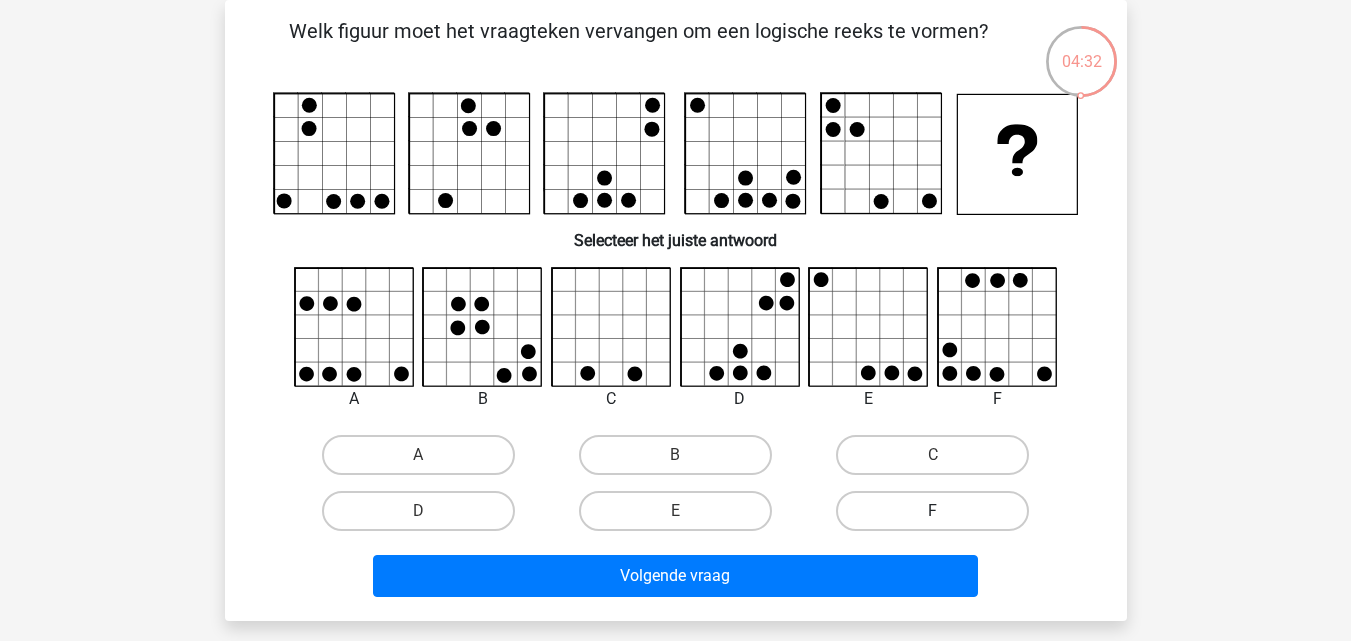 click on "F" at bounding box center (932, 511) 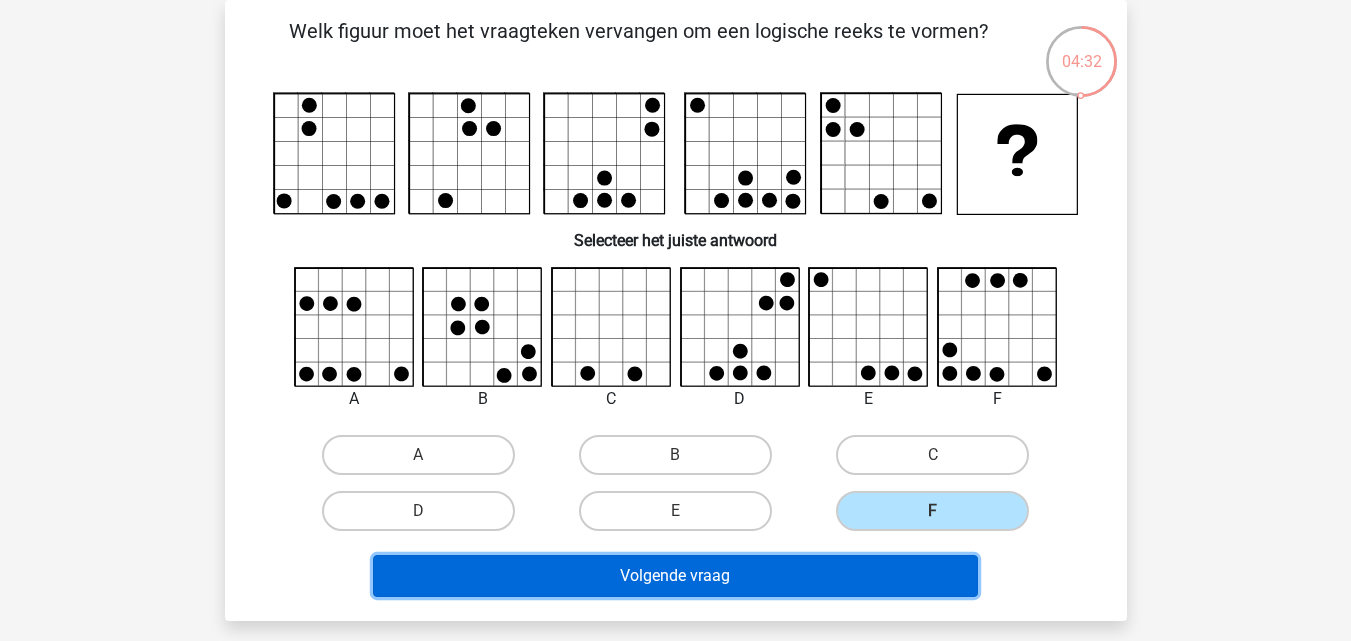 click on "Volgende vraag" at bounding box center [675, 576] 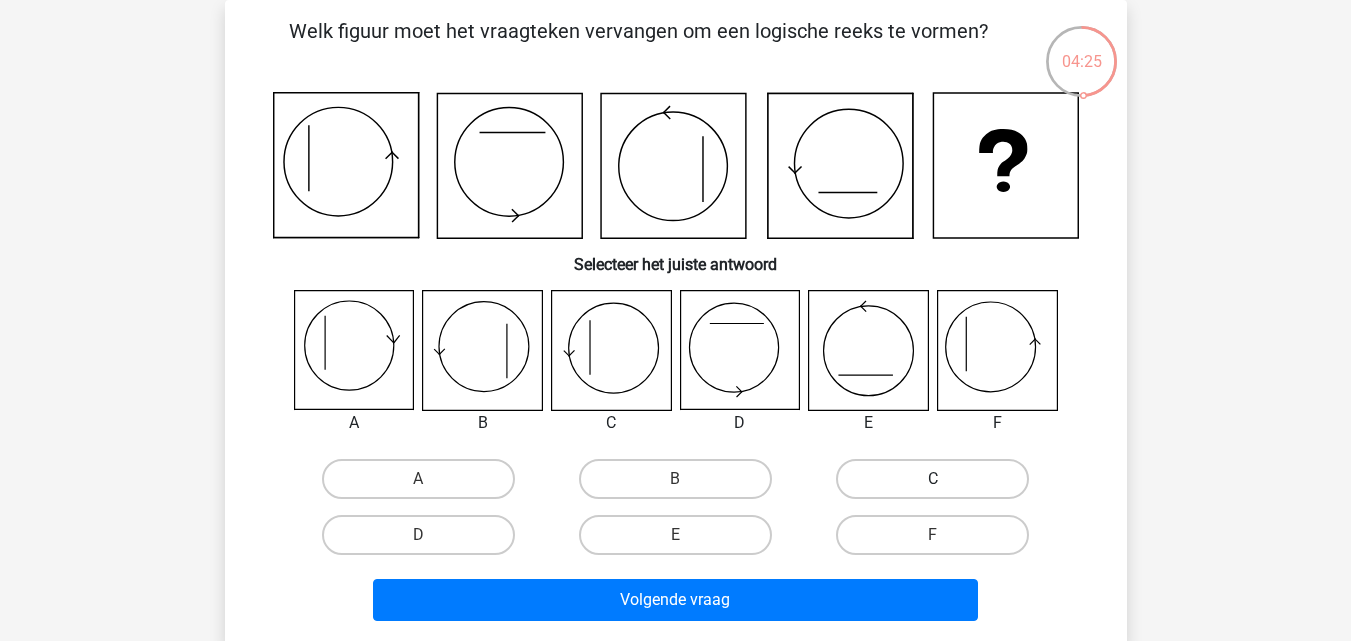 click on "C" at bounding box center (932, 479) 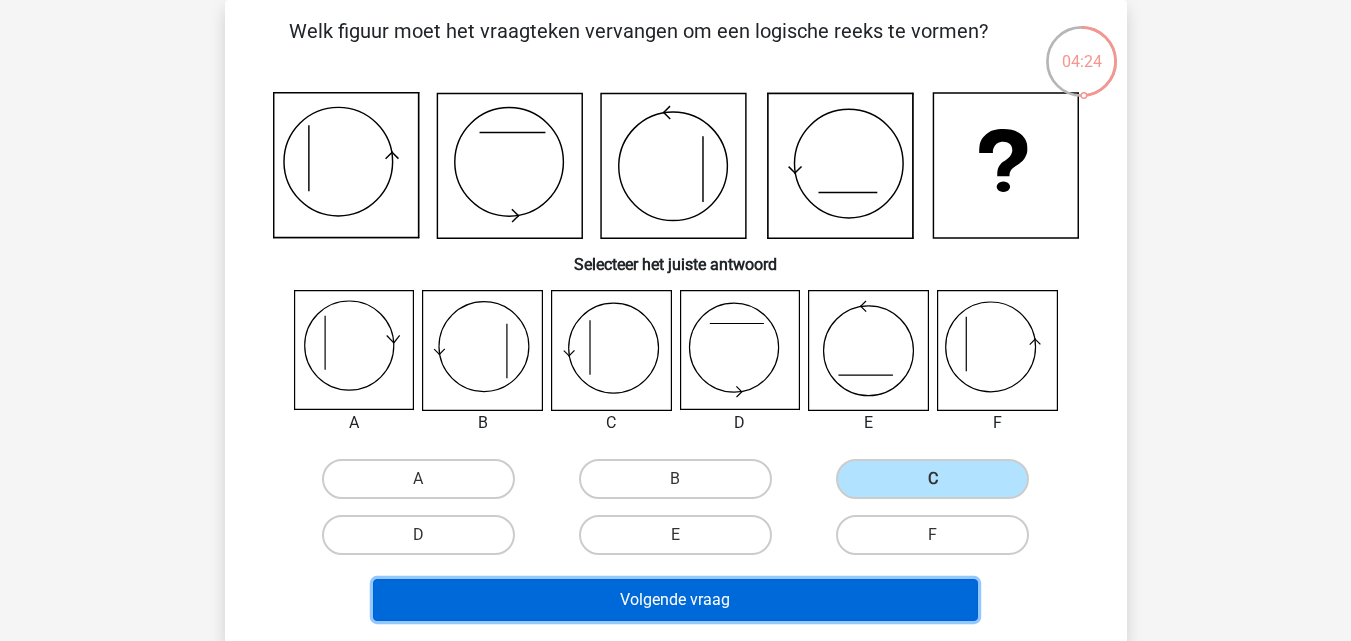click on "Volgende vraag" at bounding box center [675, 600] 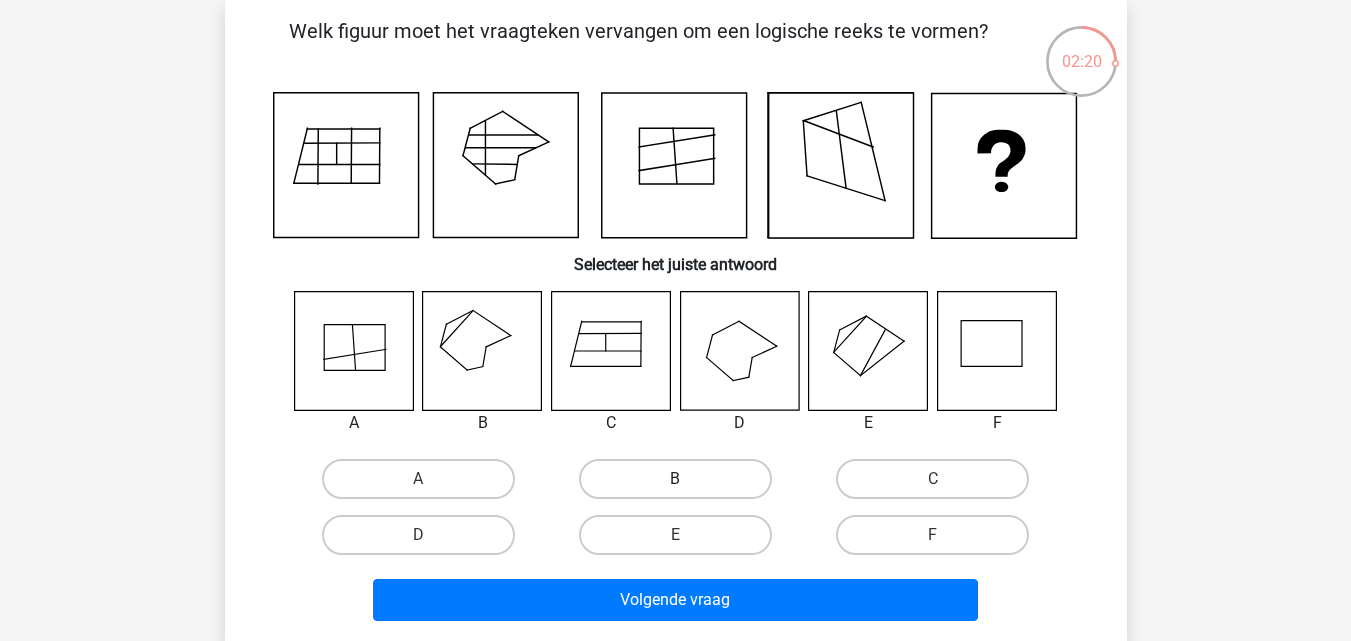 click on "B" at bounding box center (675, 479) 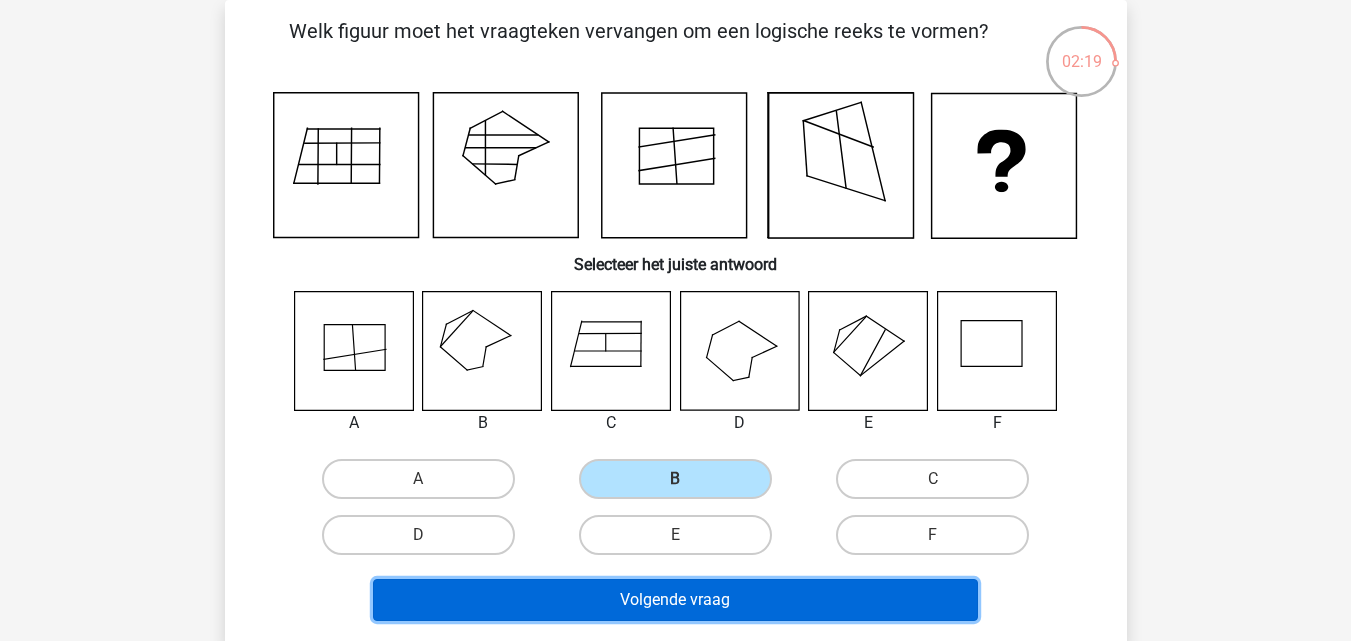 click on "Volgende vraag" at bounding box center (675, 600) 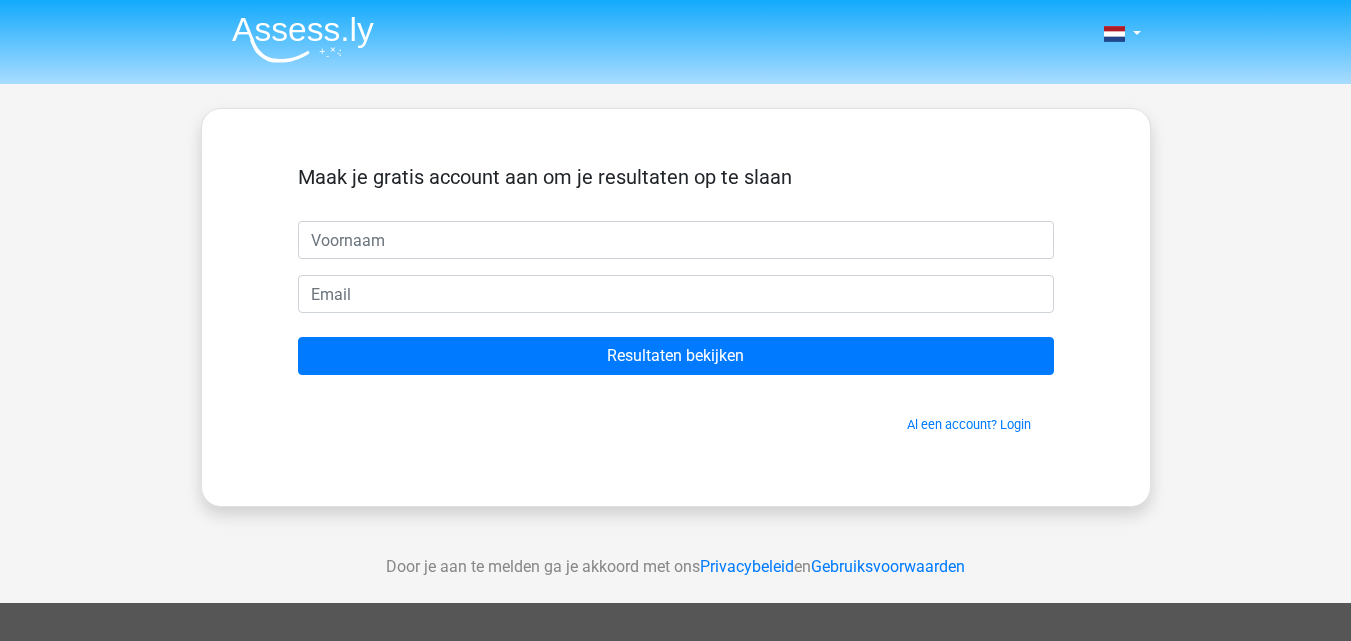 scroll, scrollTop: 0, scrollLeft: 0, axis: both 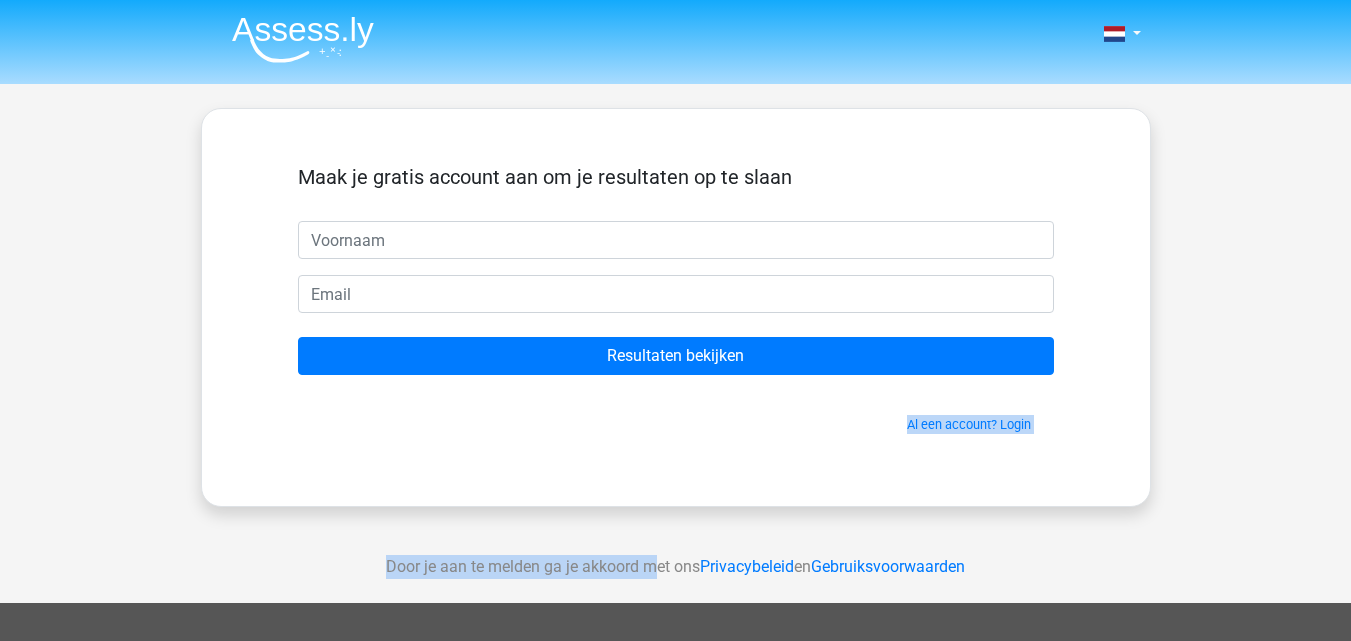 drag, startPoint x: 0, startPoint y: 0, endPoint x: 142, endPoint y: 80, distance: 162.98466 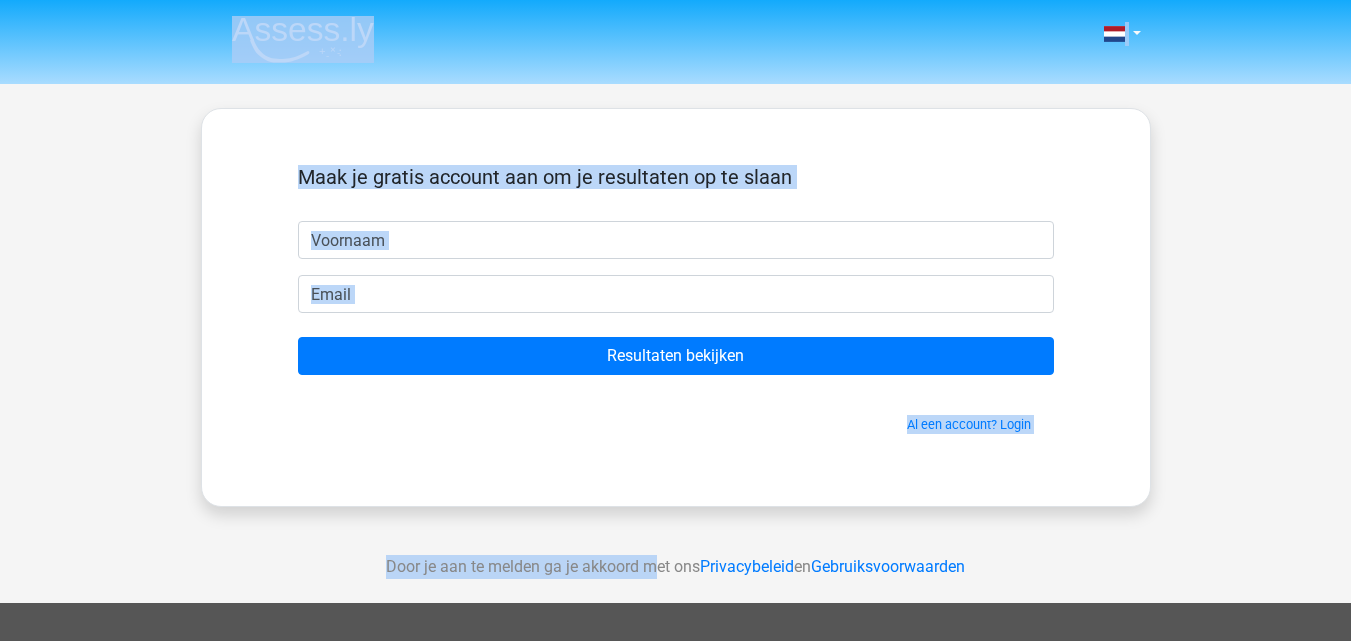 click on "Nederlands
English" at bounding box center [675, 42] 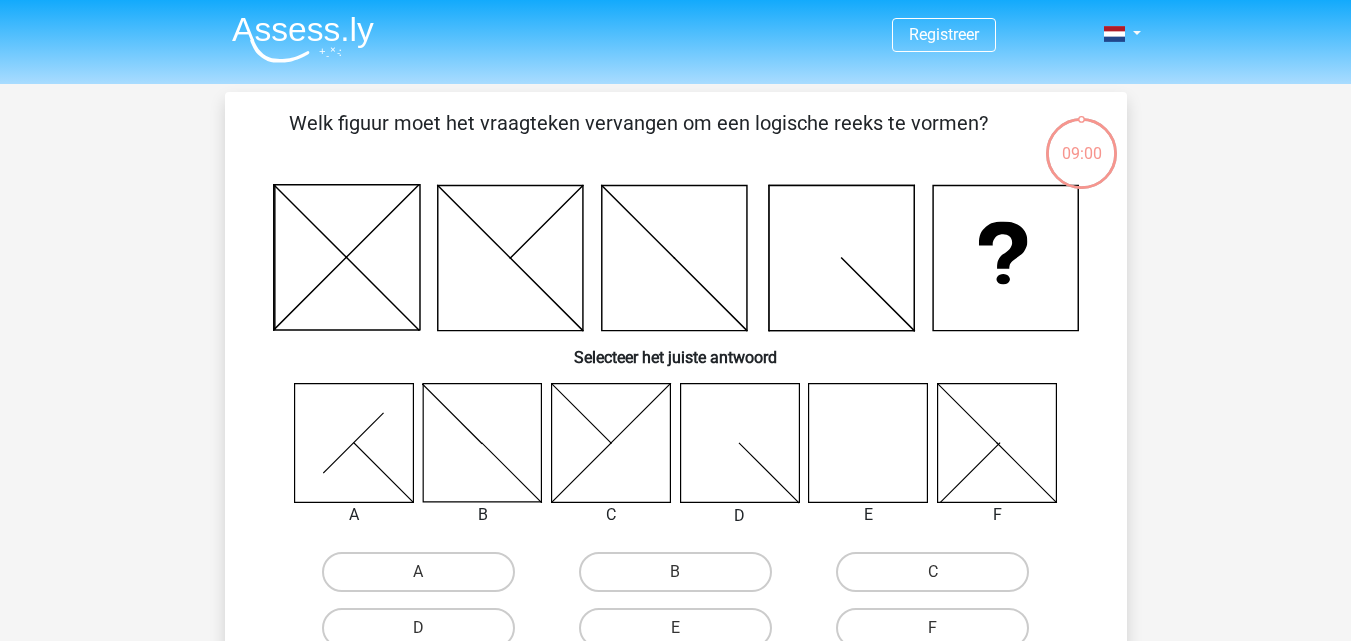 scroll, scrollTop: 0, scrollLeft: 0, axis: both 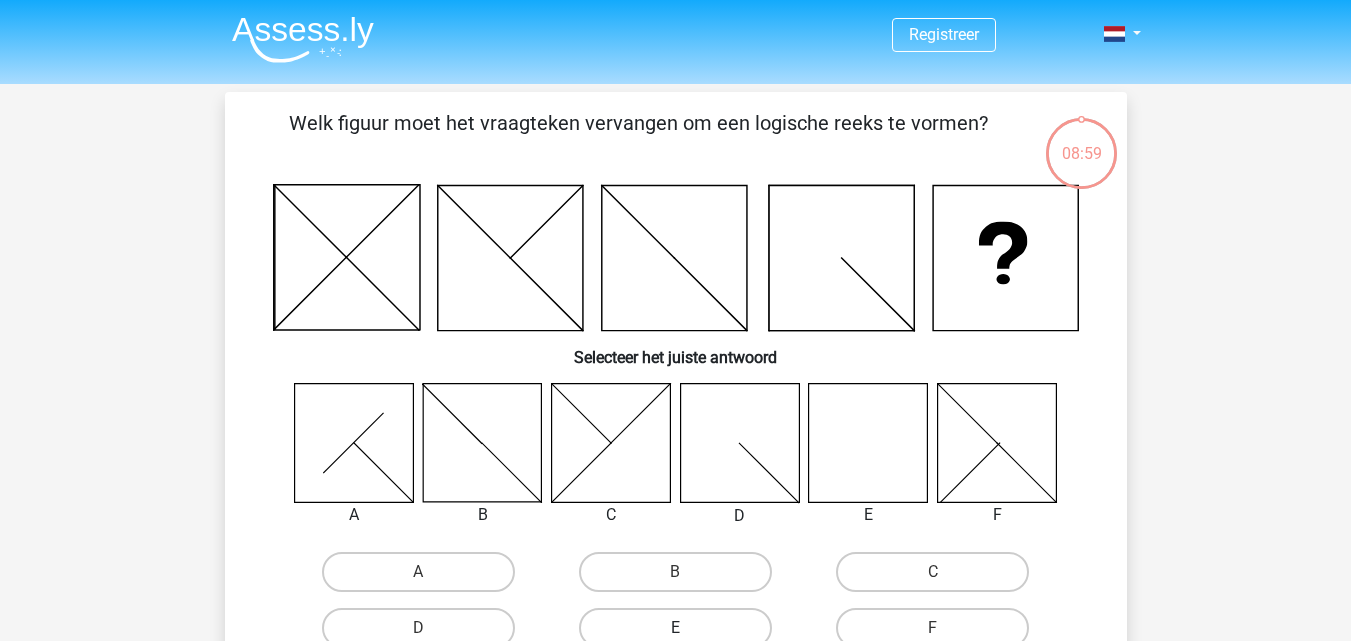 click on "E" at bounding box center [675, 628] 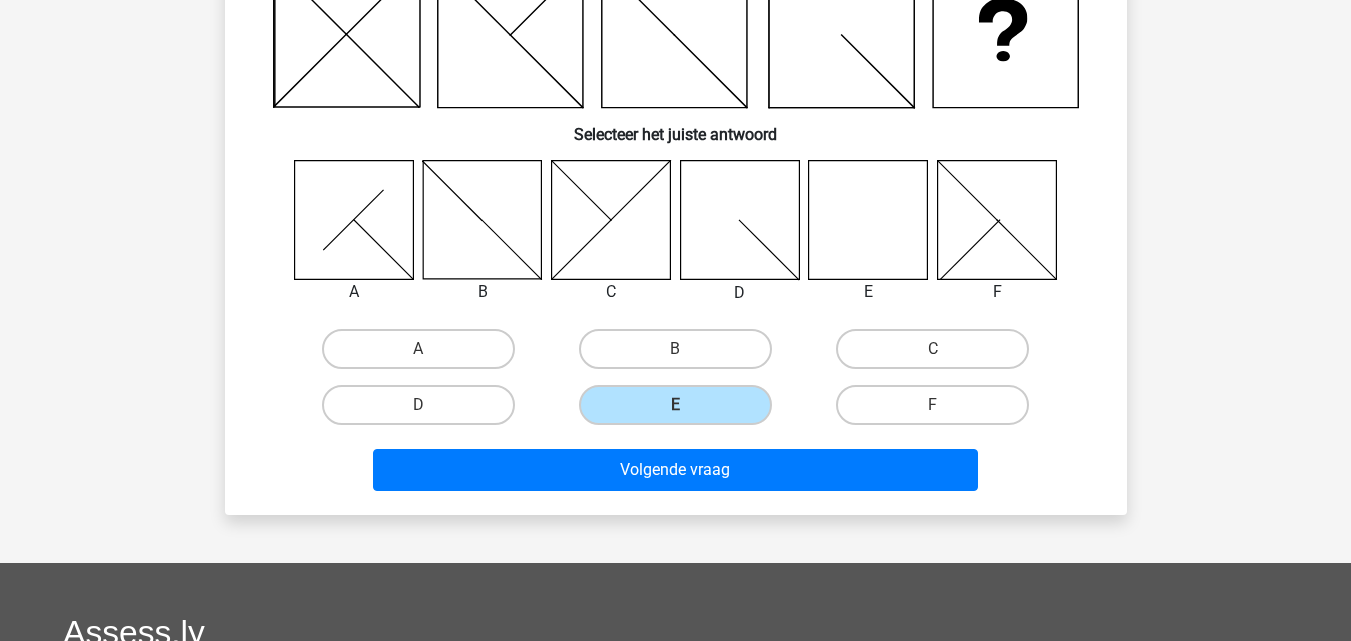 scroll, scrollTop: 225, scrollLeft: 0, axis: vertical 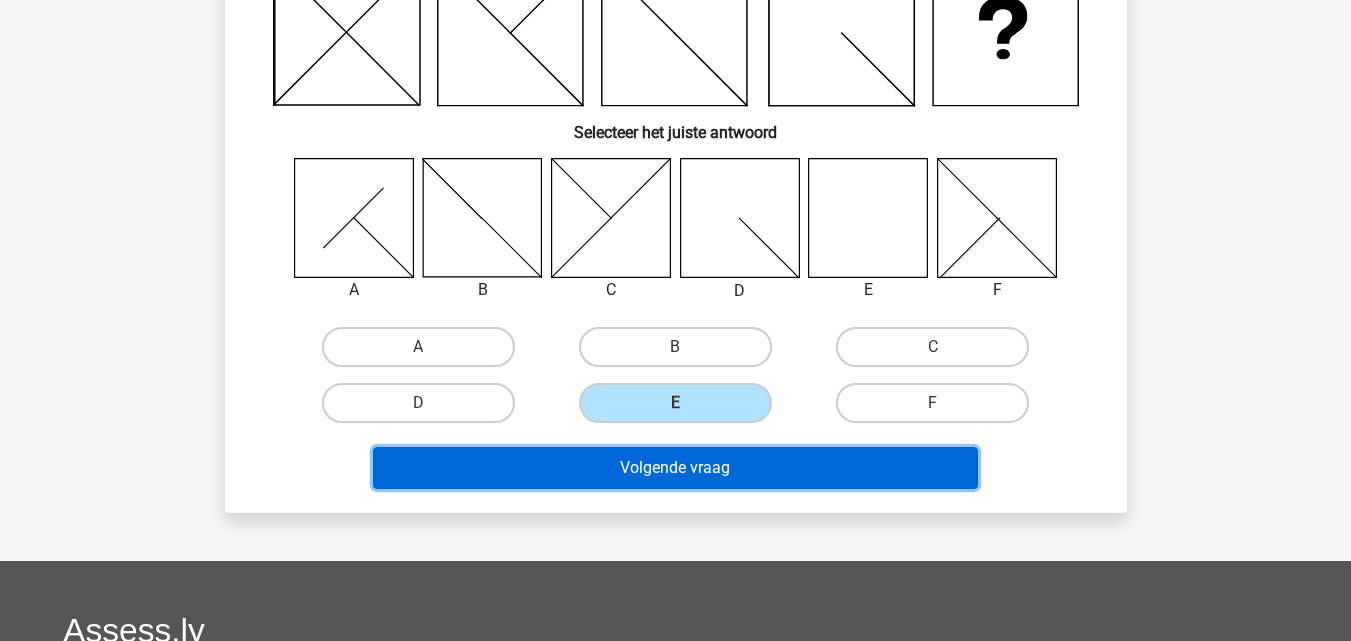 click on "Volgende vraag" at bounding box center (675, 468) 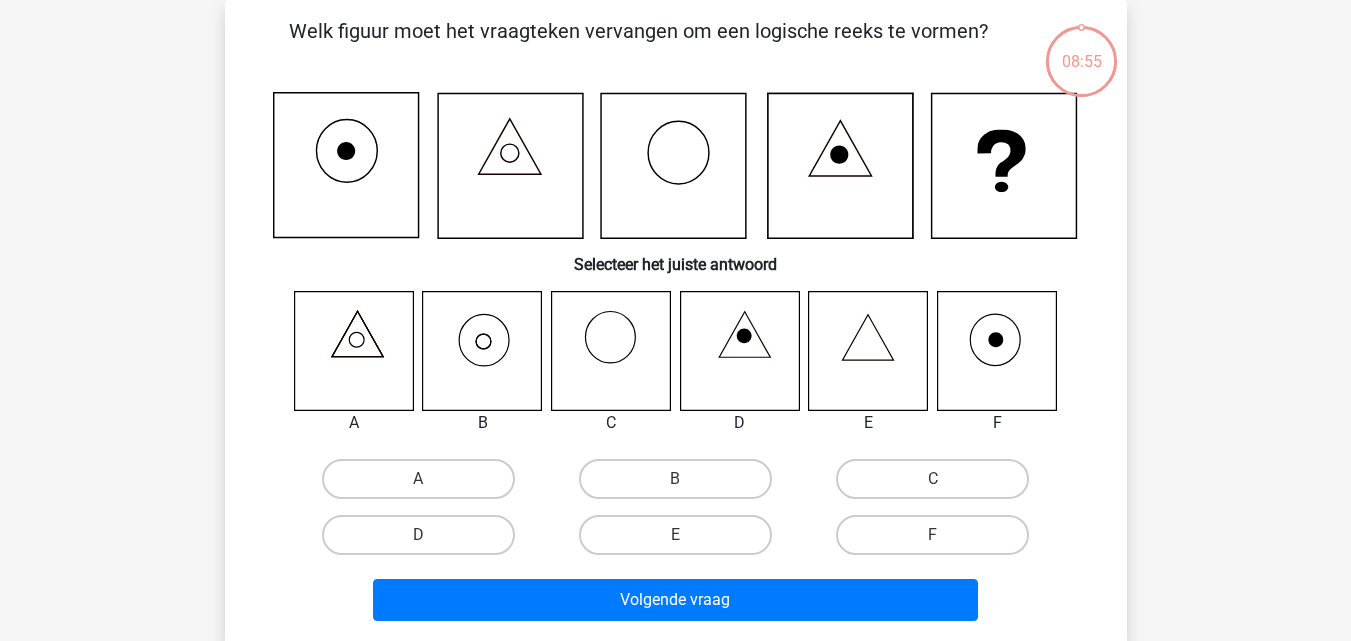scroll, scrollTop: 236, scrollLeft: 0, axis: vertical 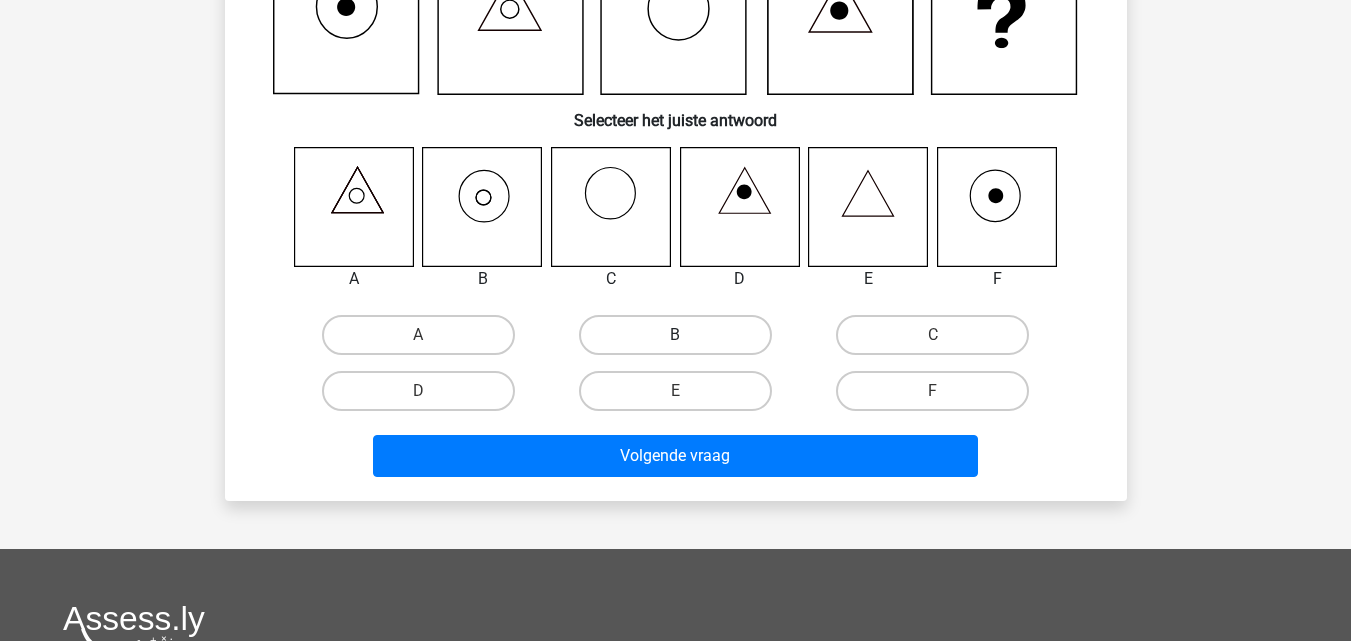 click on "B" at bounding box center [675, 335] 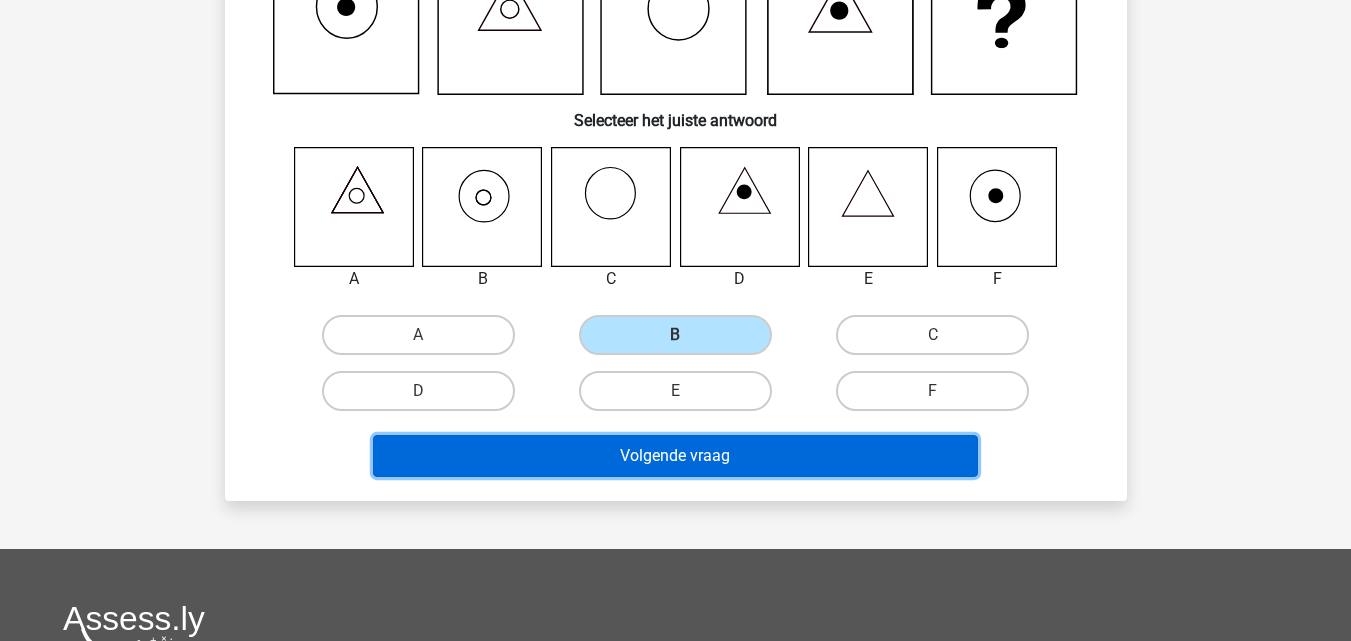 click on "Volgende vraag" at bounding box center (675, 456) 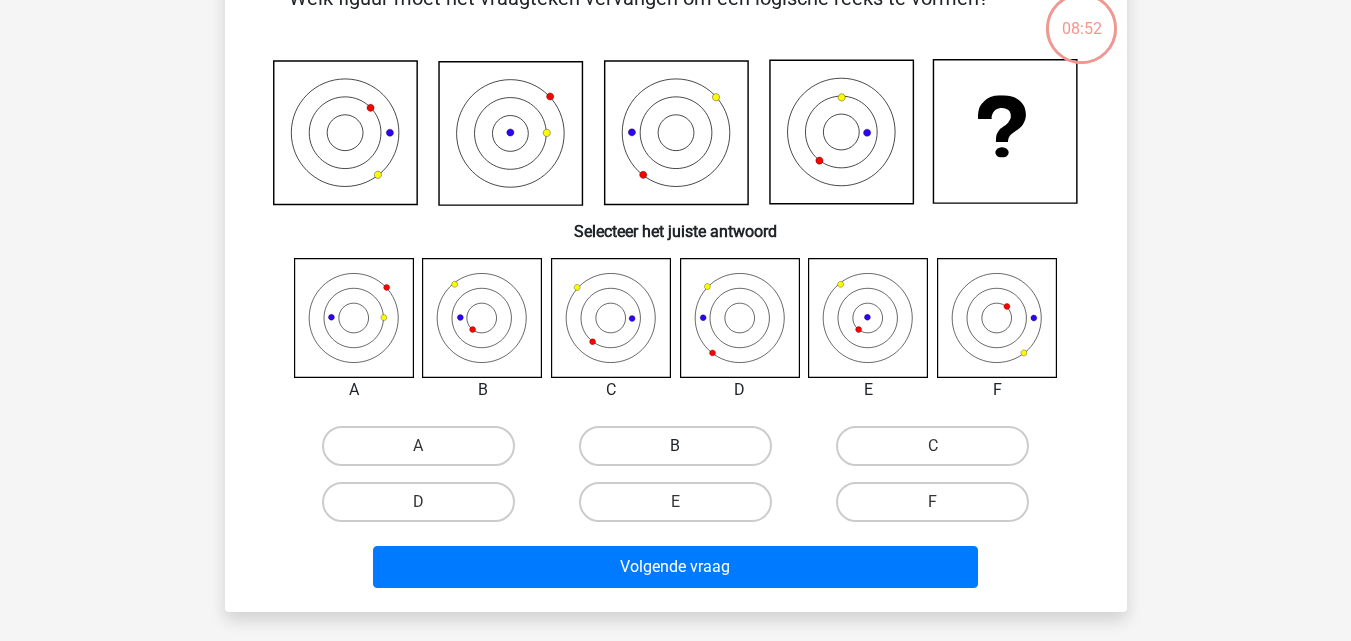 scroll, scrollTop: 92, scrollLeft: 0, axis: vertical 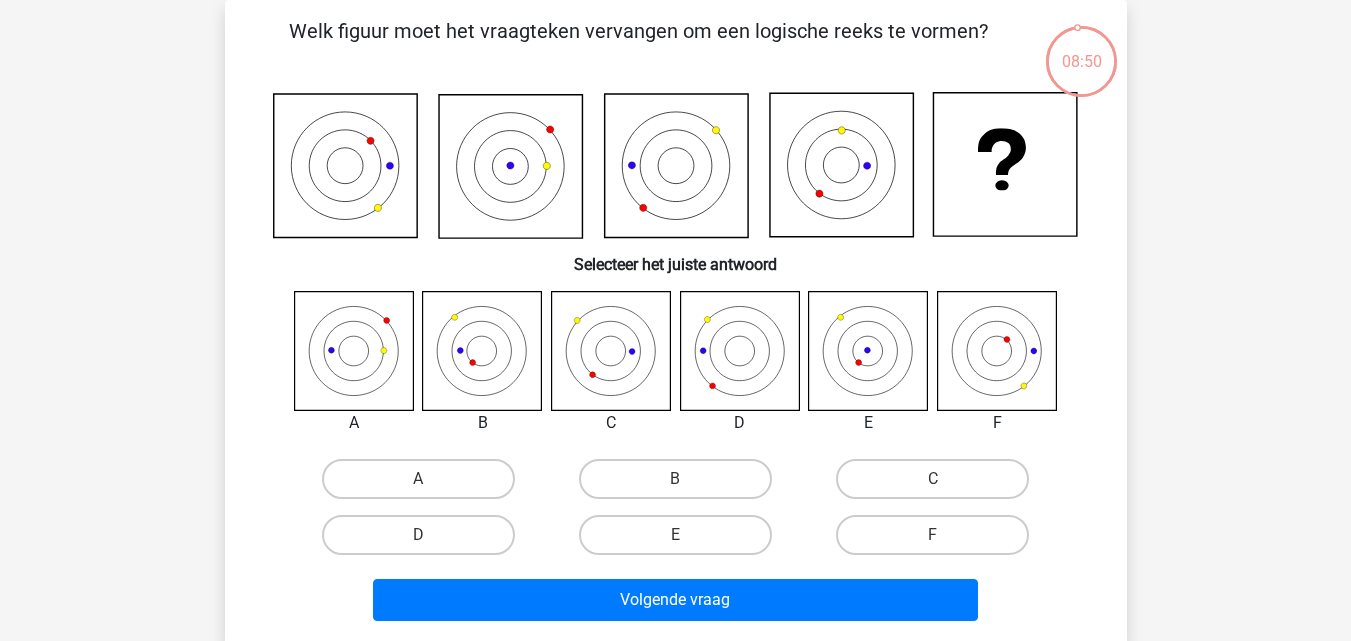 click on "B" at bounding box center [681, 485] 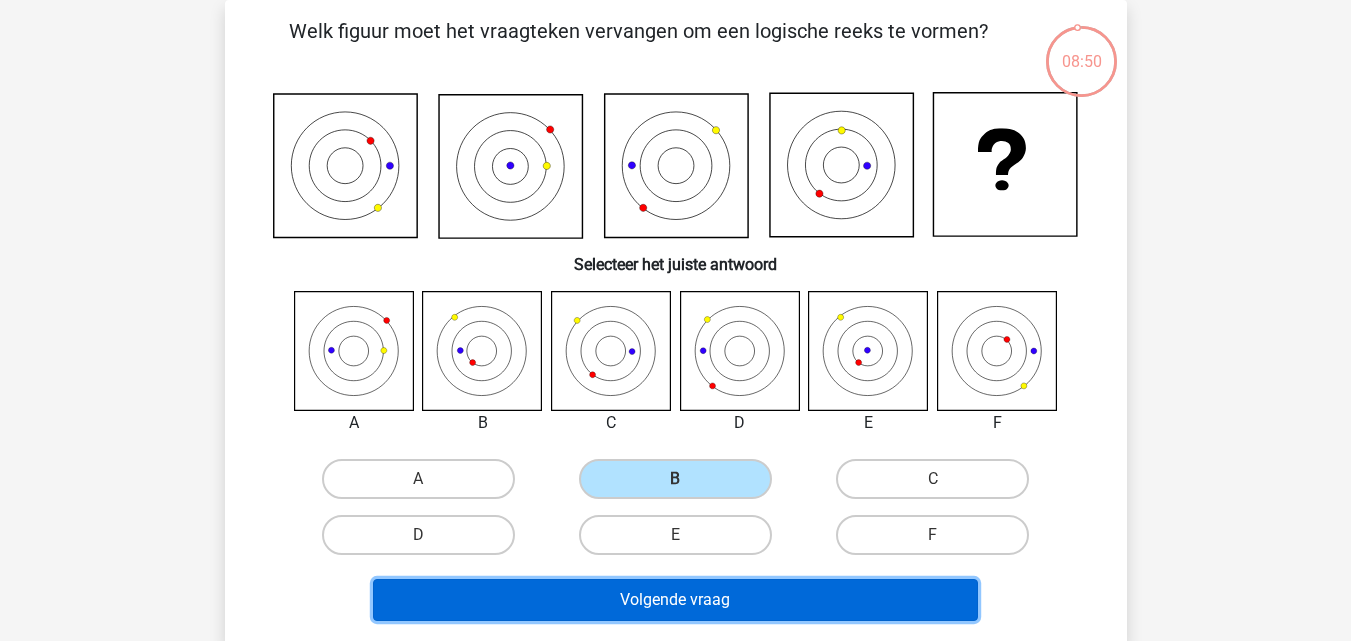 click on "Volgende vraag" at bounding box center (675, 600) 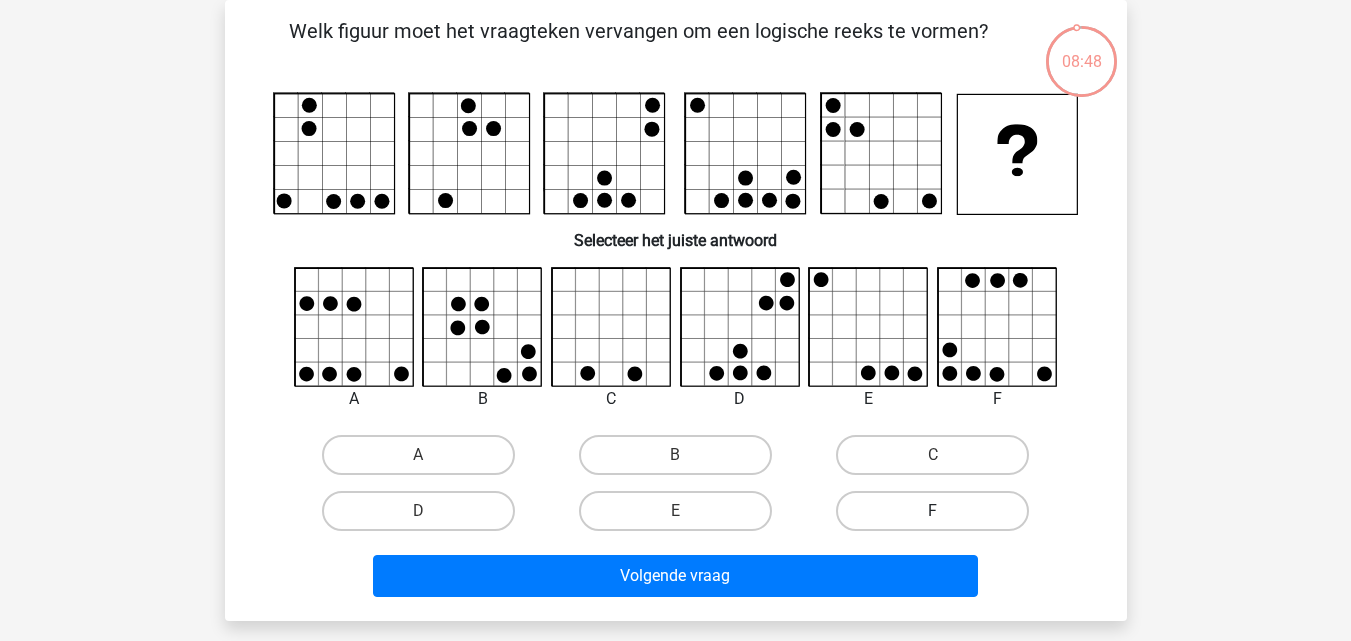 click on "F" at bounding box center [932, 511] 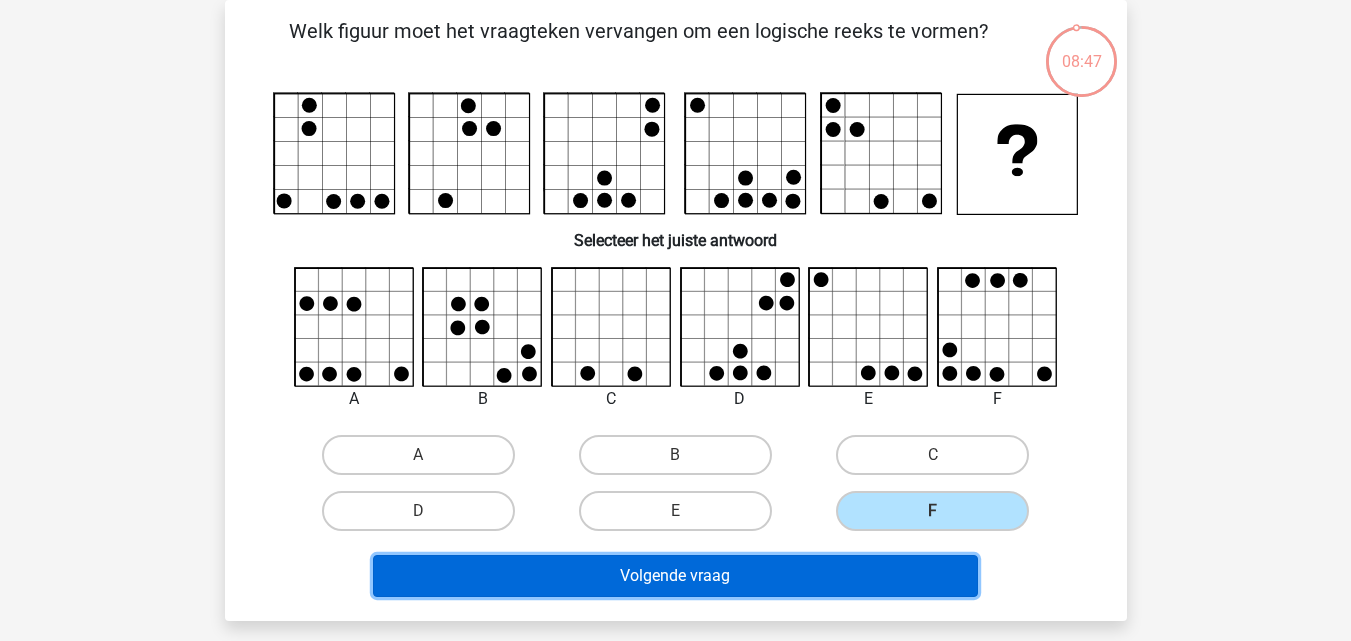 click on "Volgende vraag" at bounding box center [675, 576] 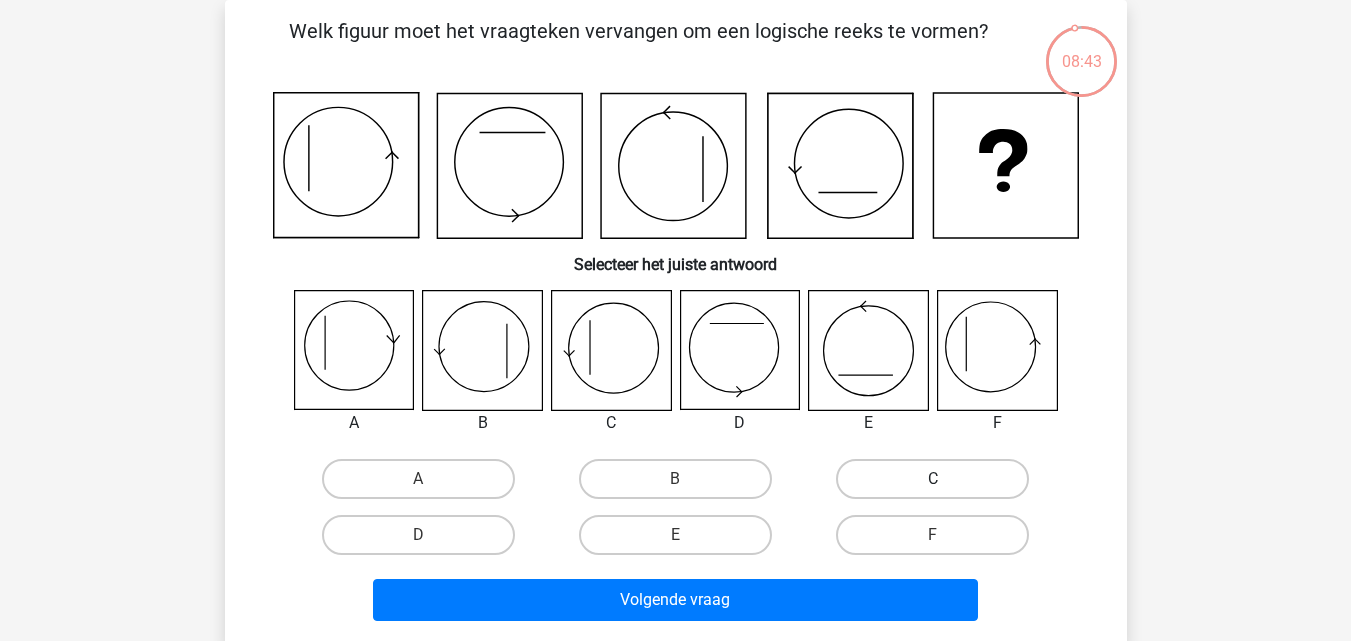 click on "C" at bounding box center [932, 479] 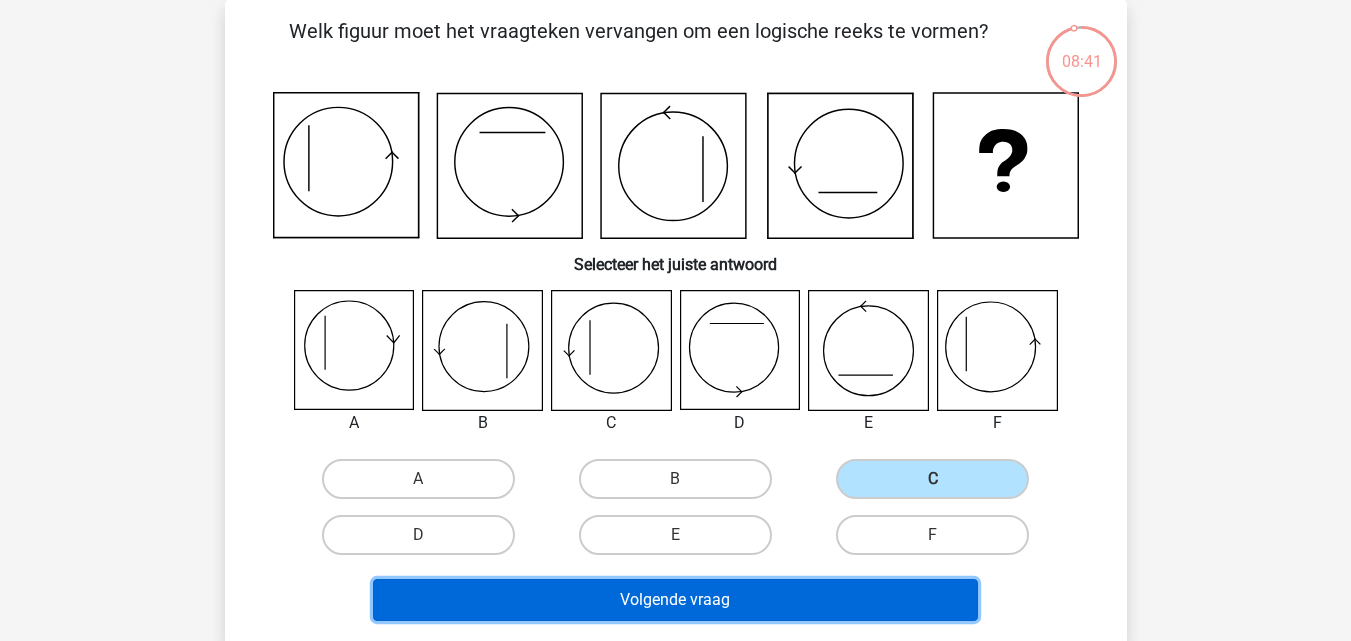 click on "Volgende vraag" at bounding box center [675, 600] 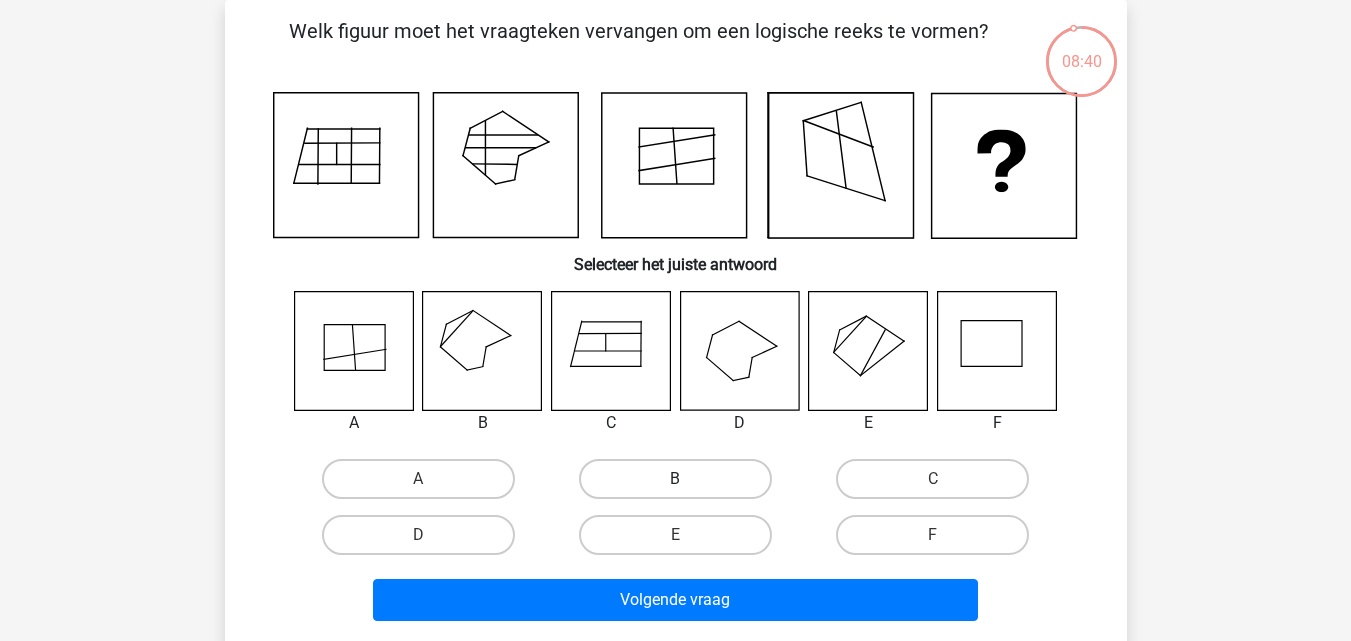 click on "B" at bounding box center (675, 479) 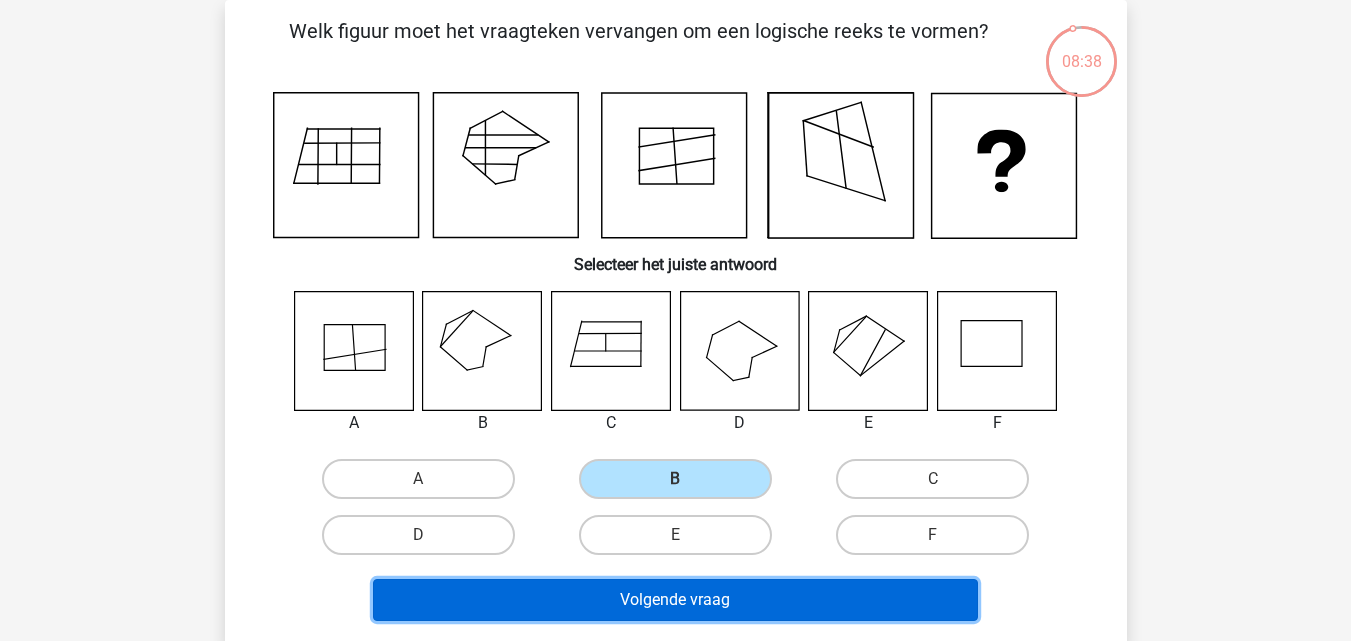 click on "Volgende vraag" at bounding box center [675, 600] 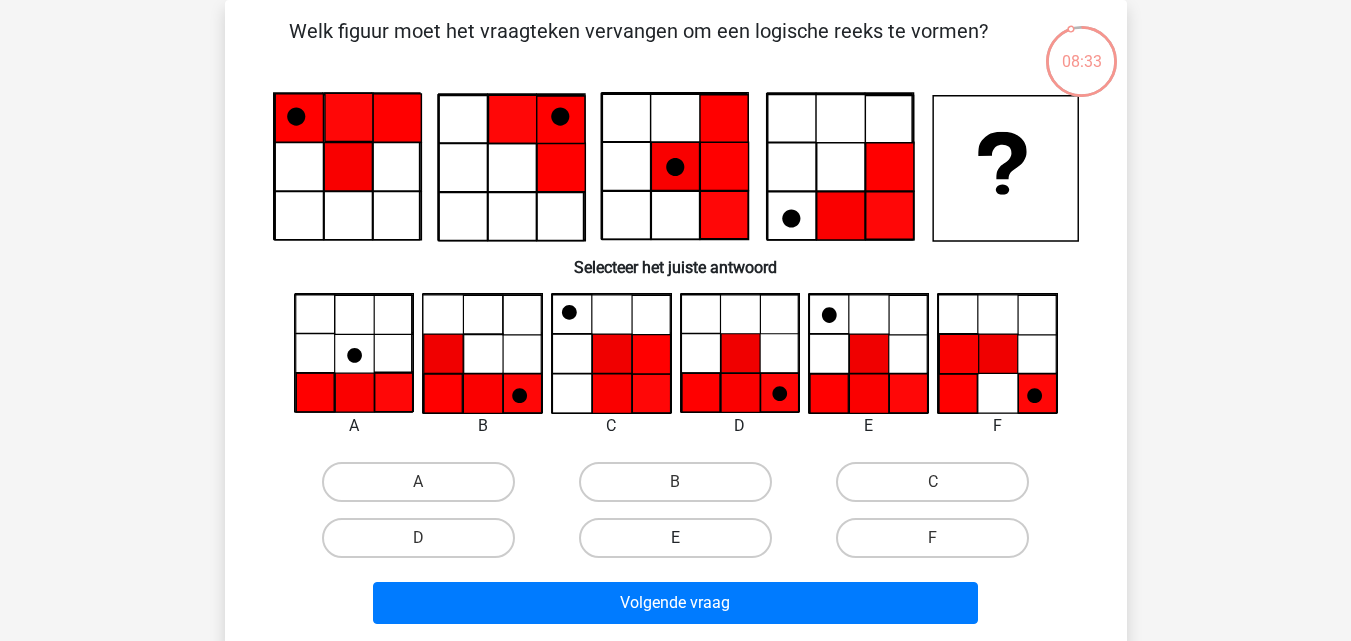 click on "E" at bounding box center [675, 538] 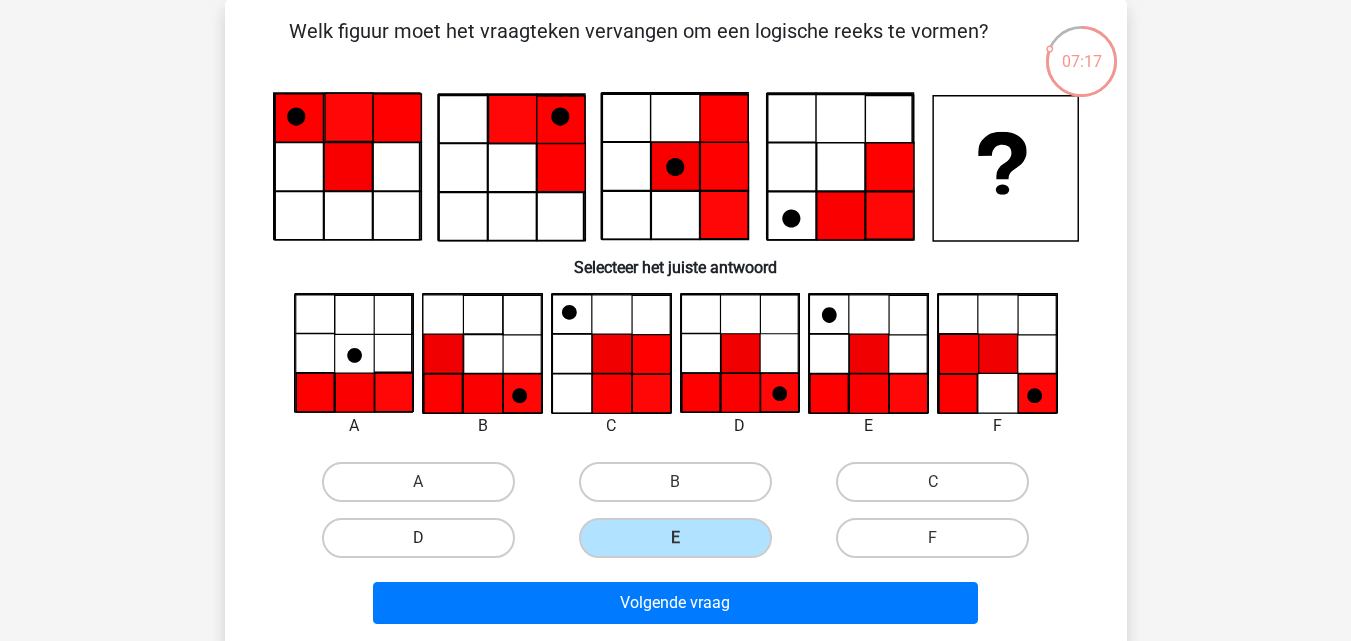 click on "D" at bounding box center (418, 538) 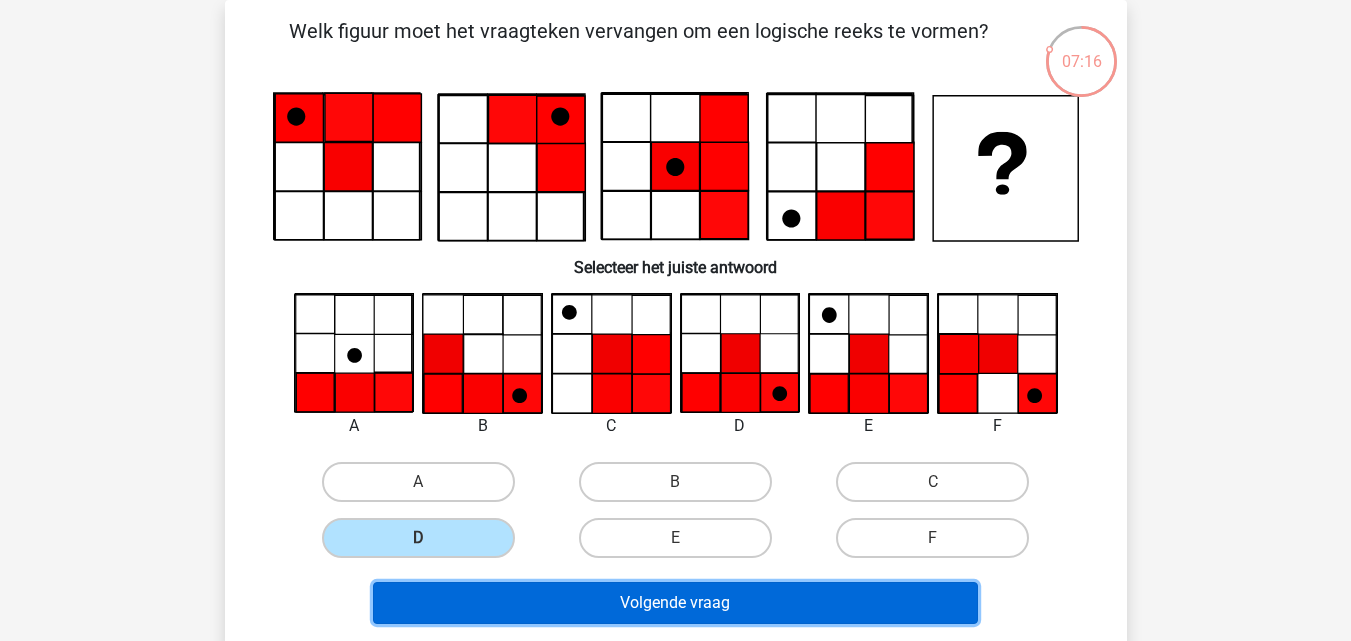 click on "Volgende vraag" at bounding box center [675, 603] 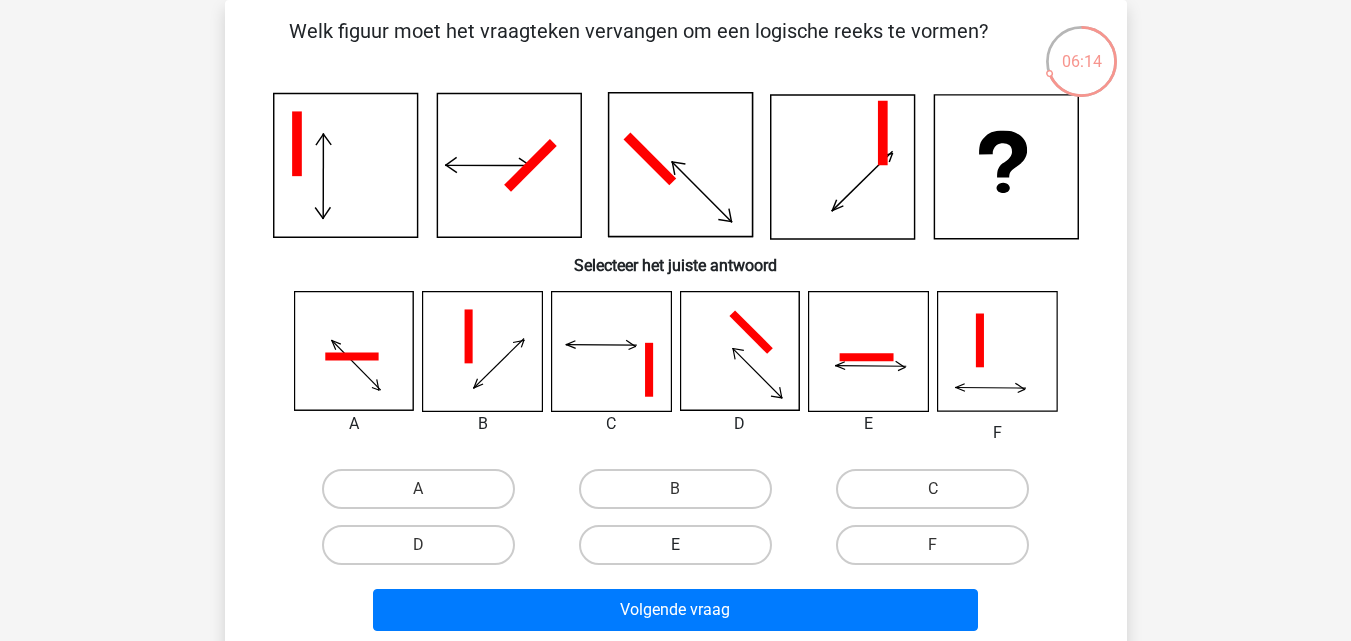 click on "E" at bounding box center [675, 545] 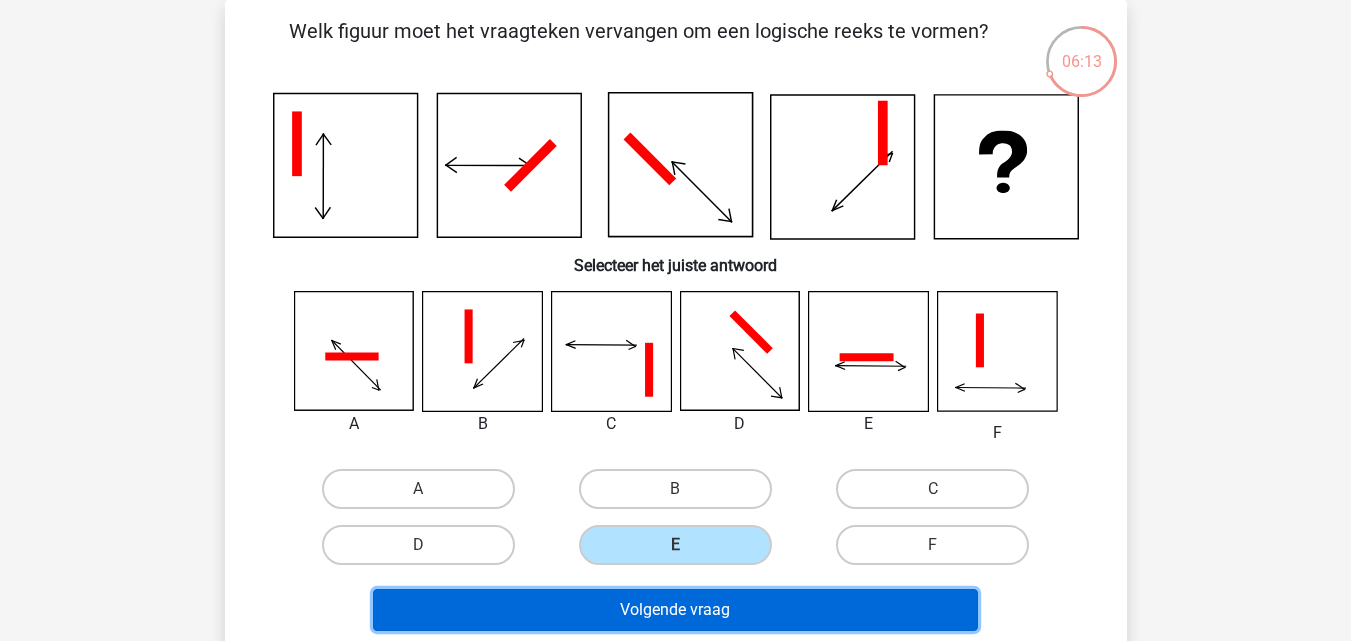 click on "Volgende vraag" at bounding box center (675, 610) 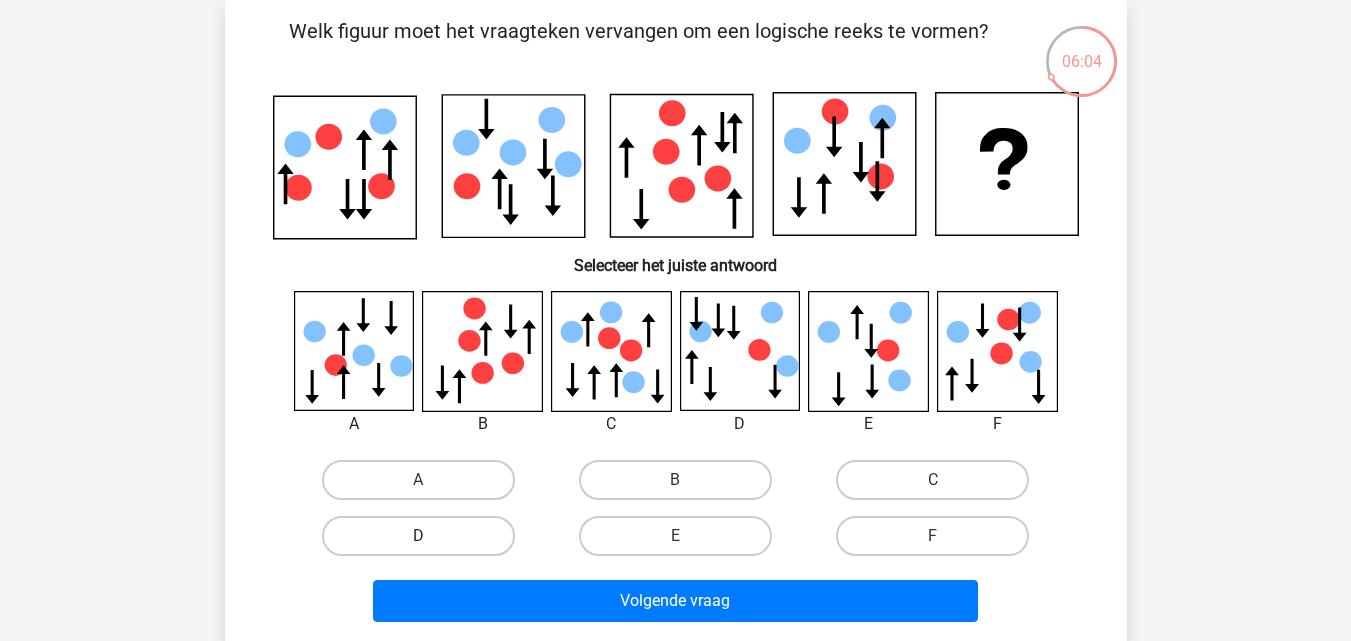 click on "D" at bounding box center [418, 536] 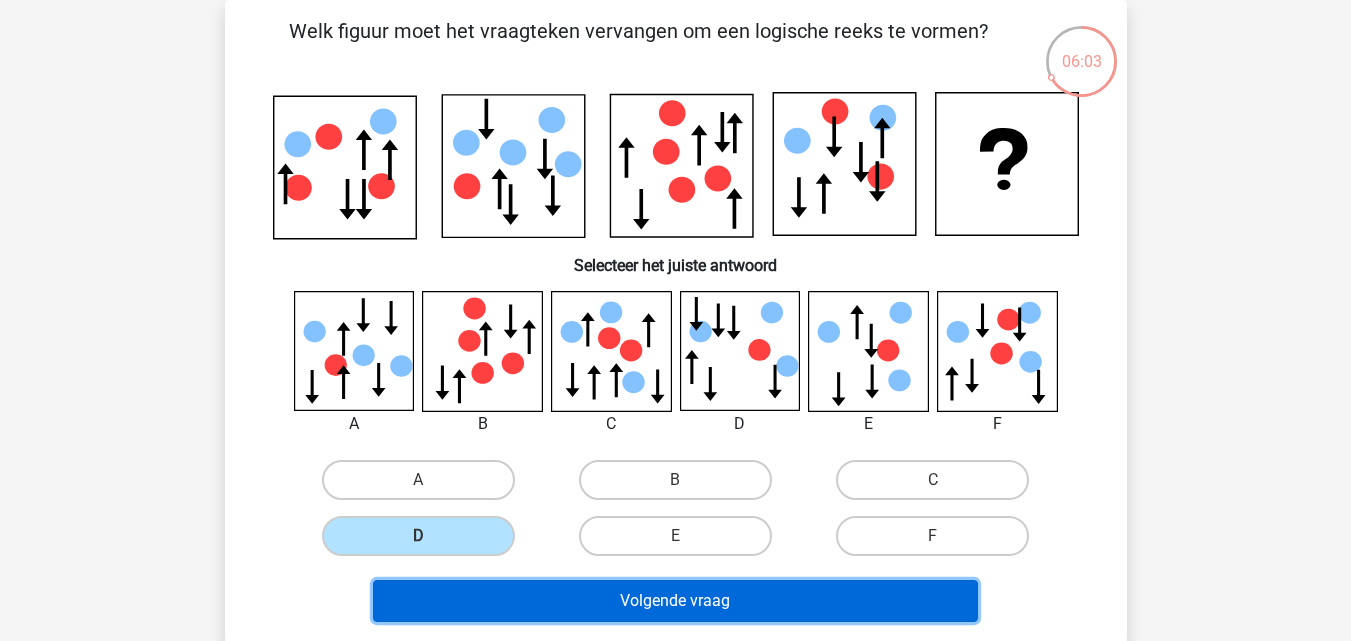 click on "Volgende vraag" at bounding box center (675, 601) 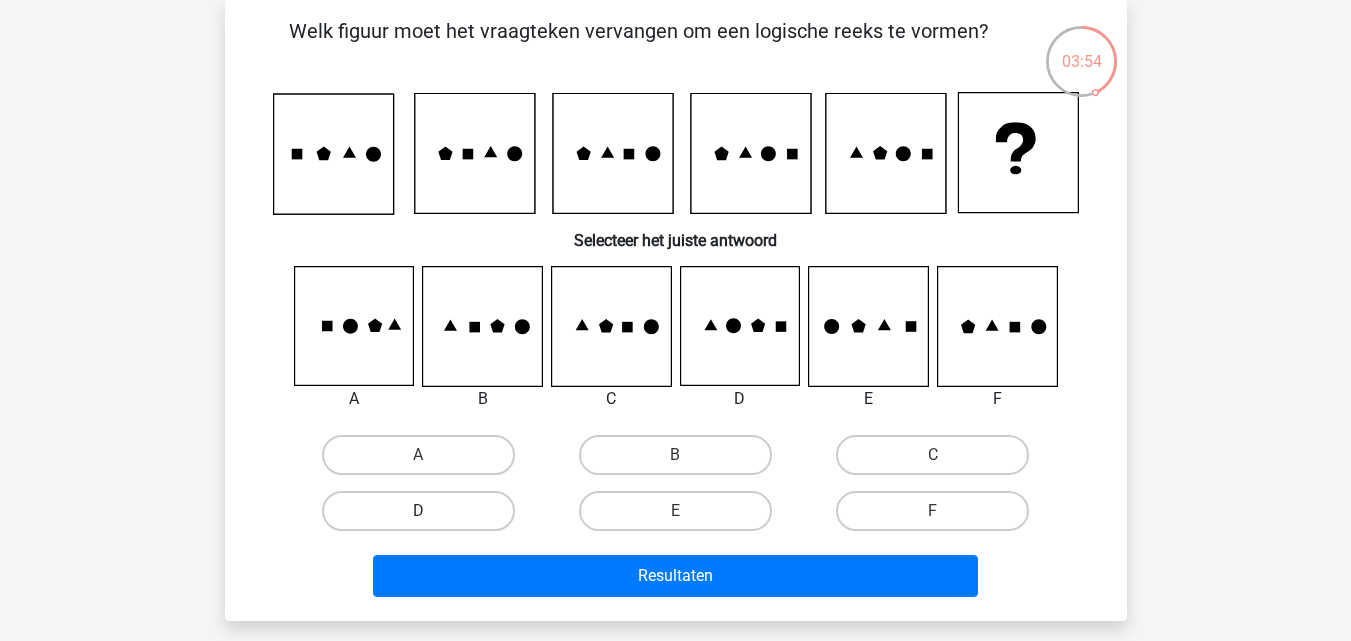 click on "D" at bounding box center [418, 511] 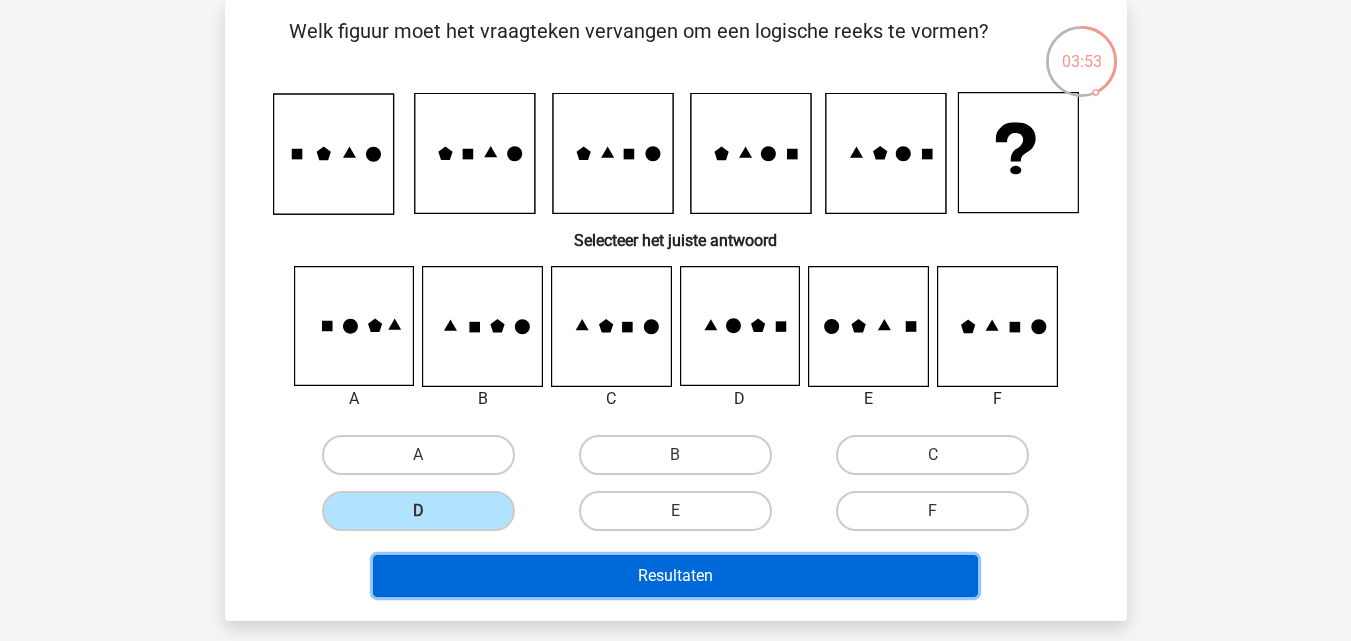 click on "Resultaten" at bounding box center [675, 576] 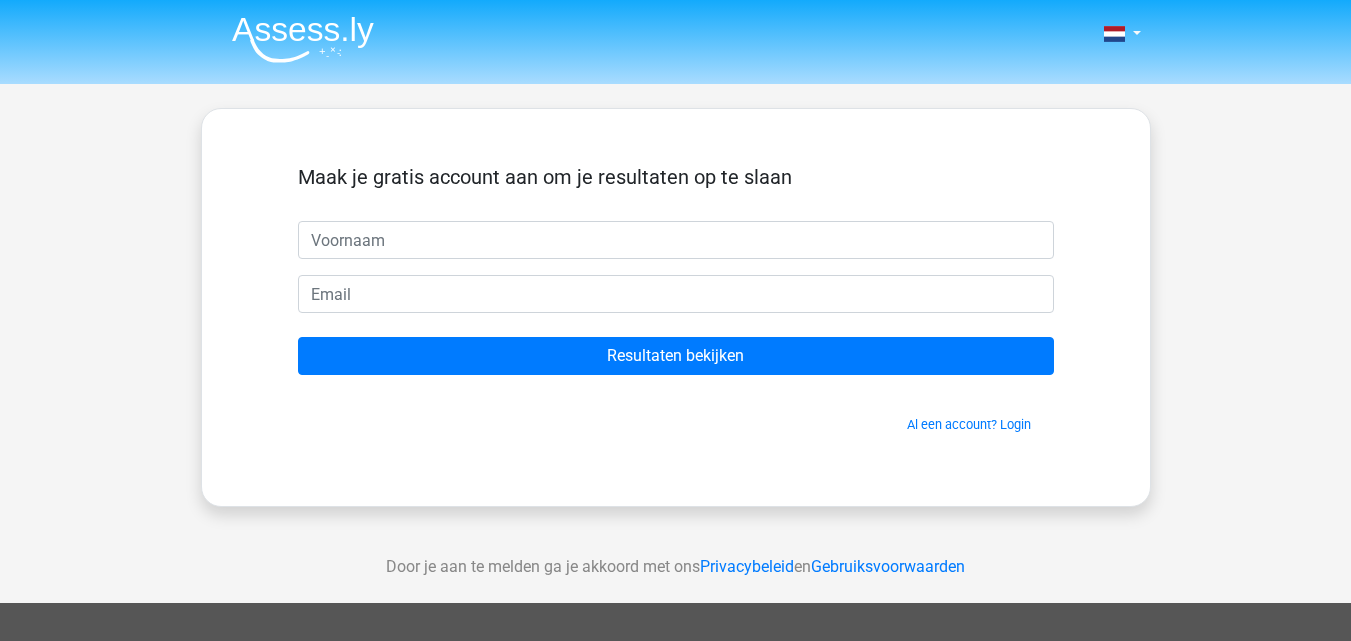 scroll, scrollTop: 0, scrollLeft: 0, axis: both 